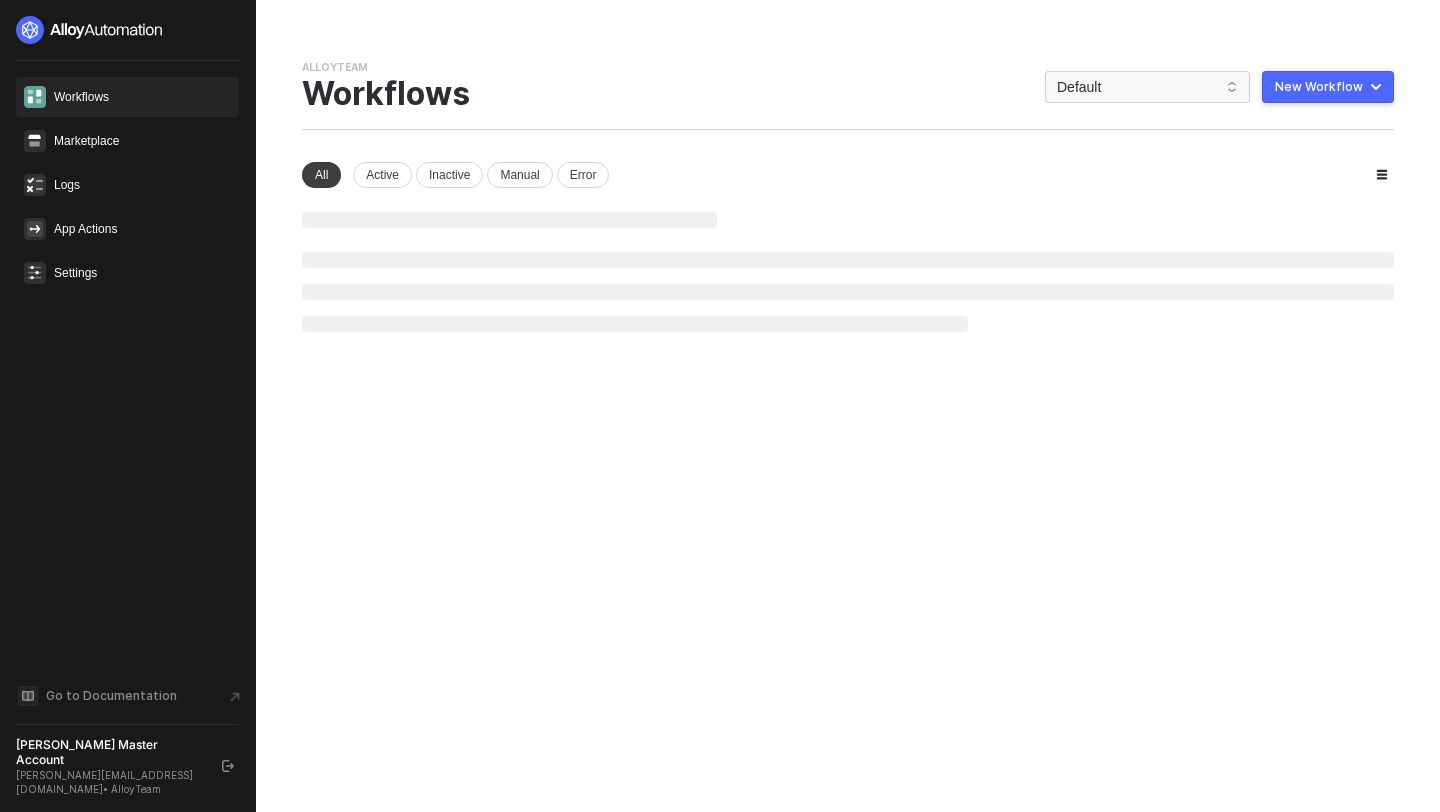 scroll, scrollTop: 0, scrollLeft: 0, axis: both 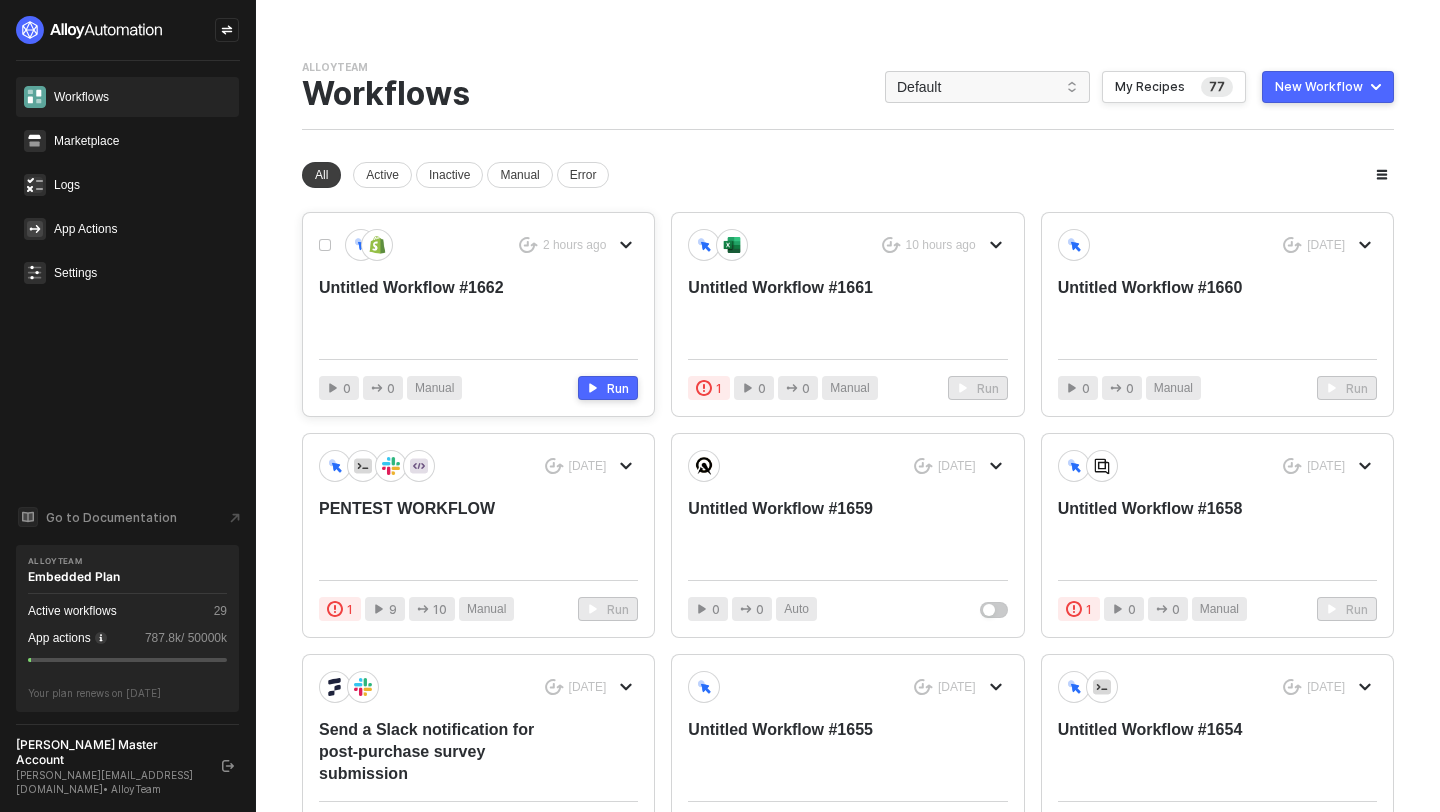 click on "Untitled Workflow #1662" at bounding box center [446, 310] 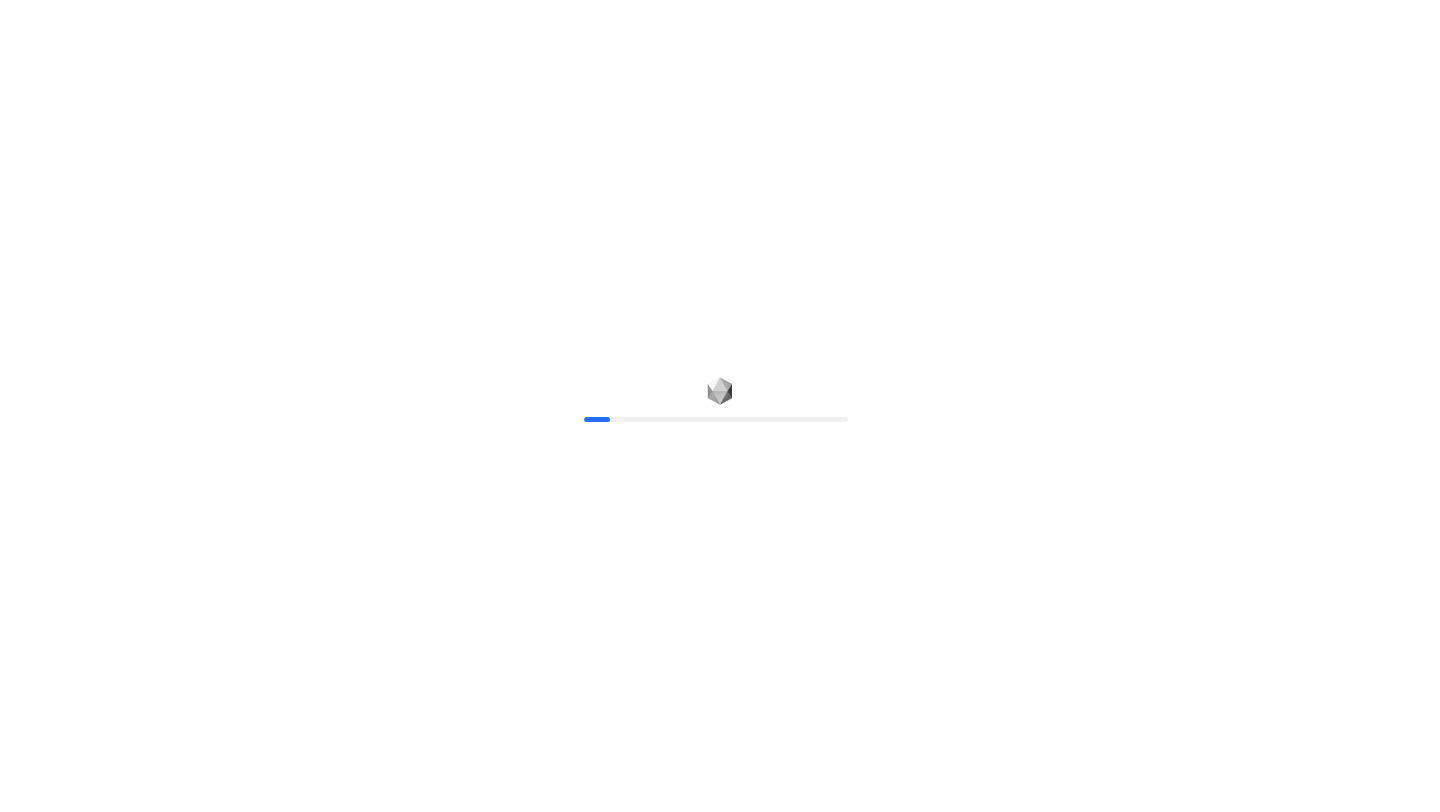 scroll, scrollTop: 0, scrollLeft: 0, axis: both 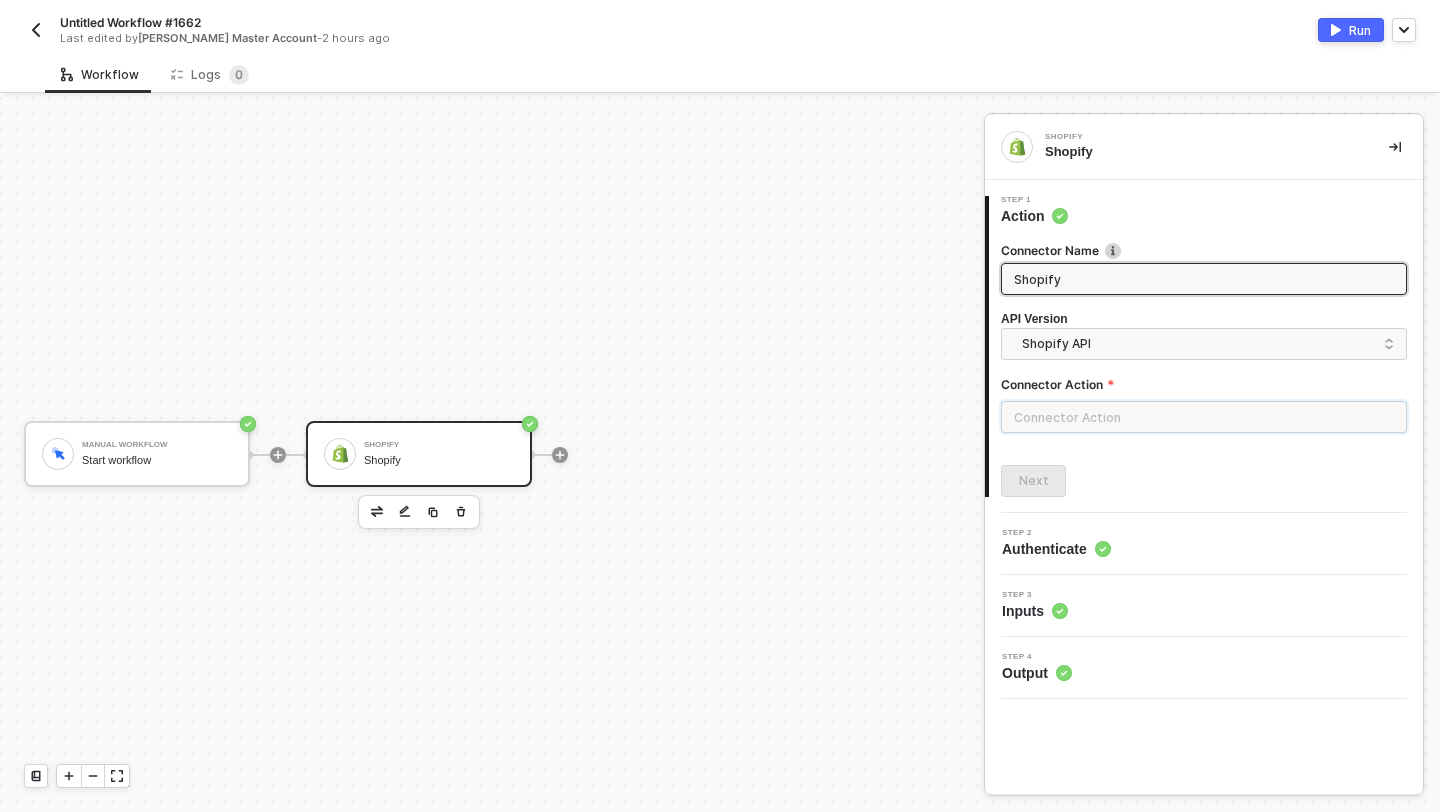 click at bounding box center [1204, 417] 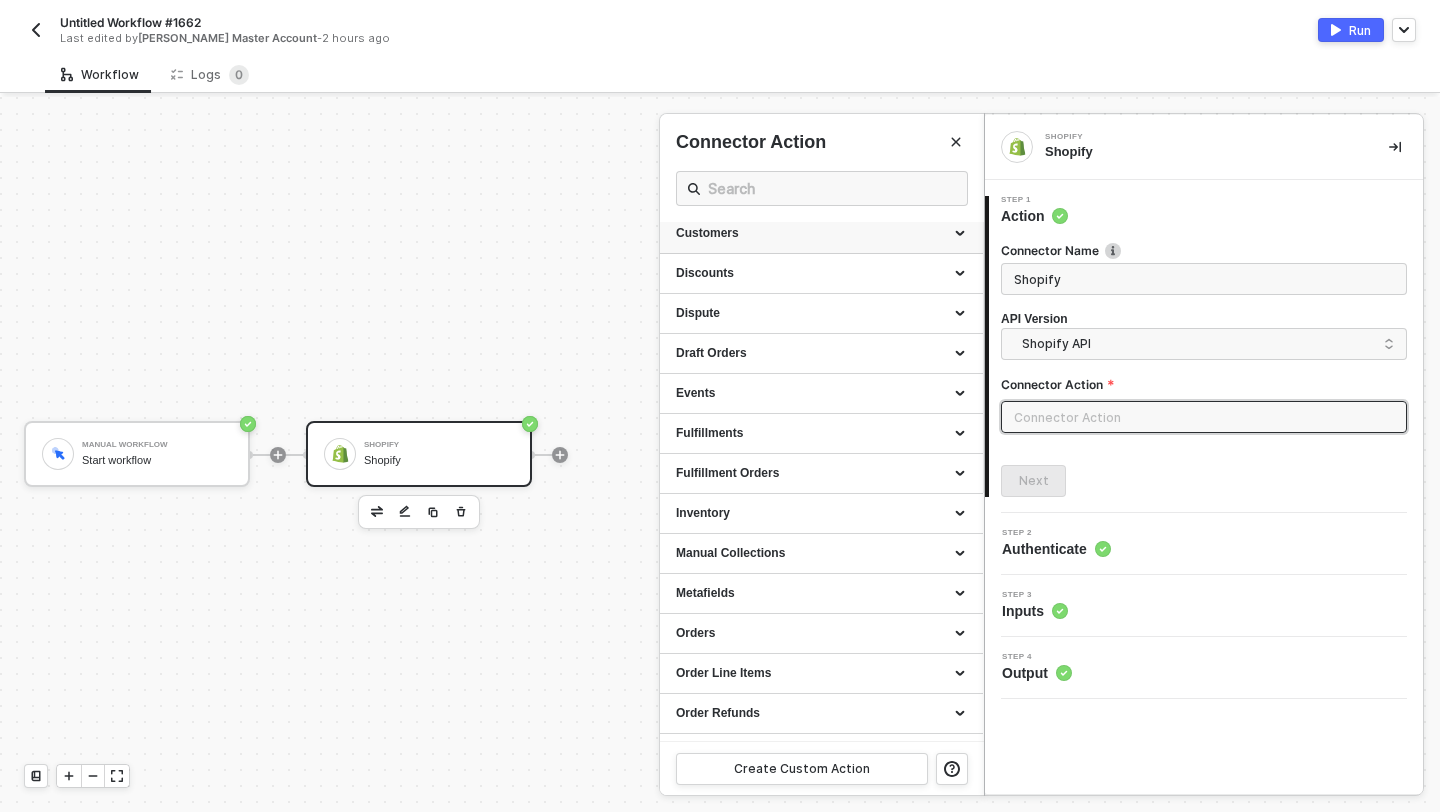 scroll, scrollTop: 0, scrollLeft: 0, axis: both 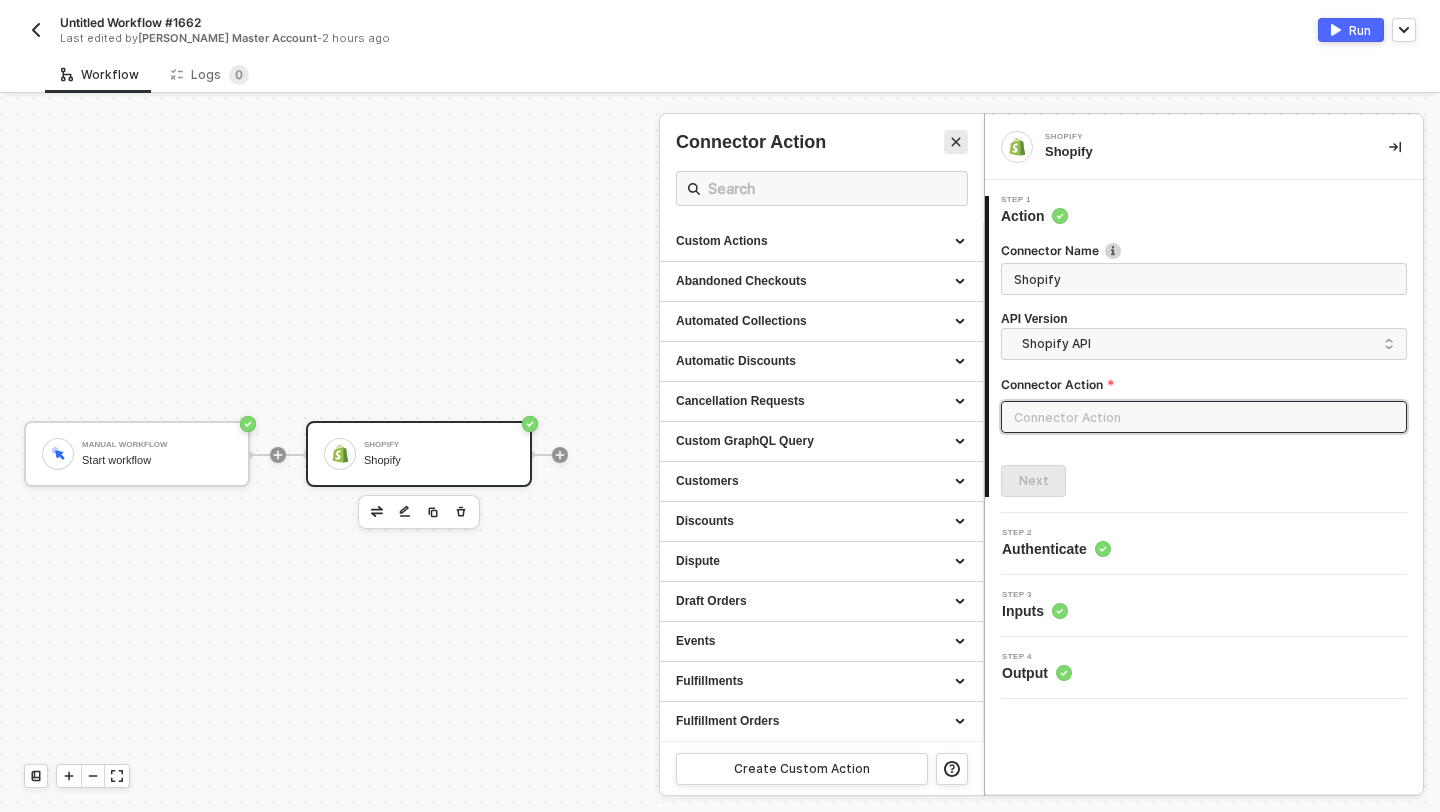 click 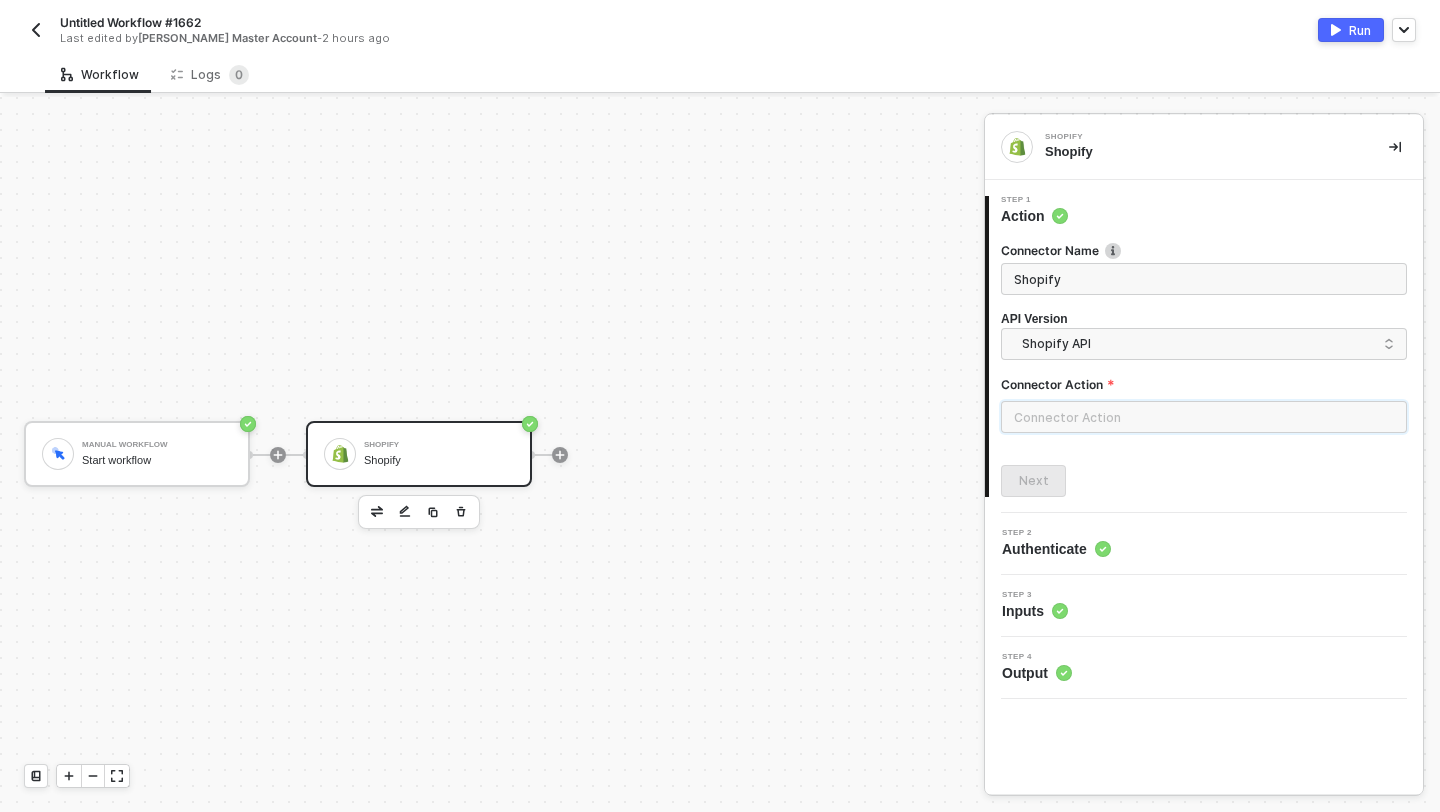 click at bounding box center [1204, 417] 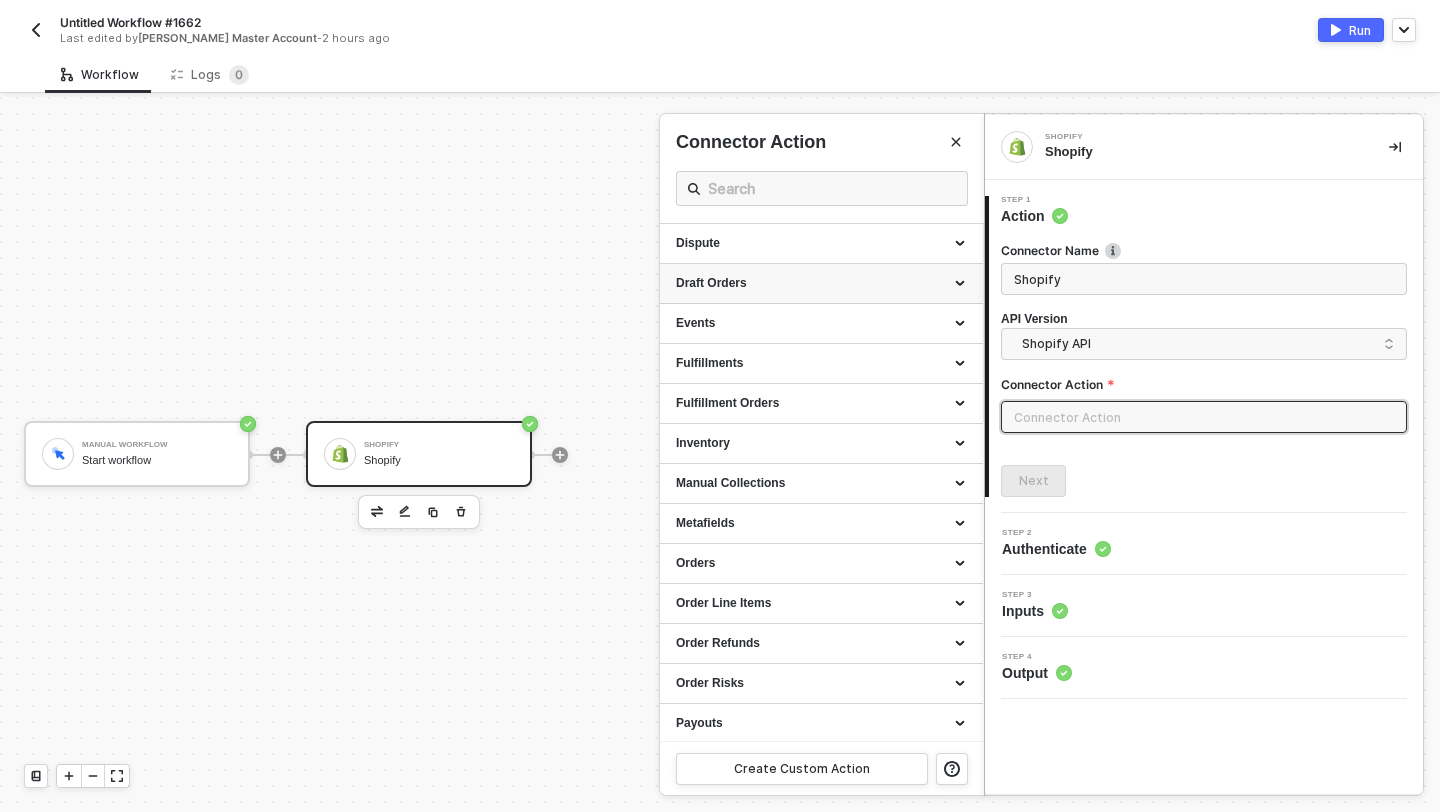 scroll, scrollTop: 321, scrollLeft: 0, axis: vertical 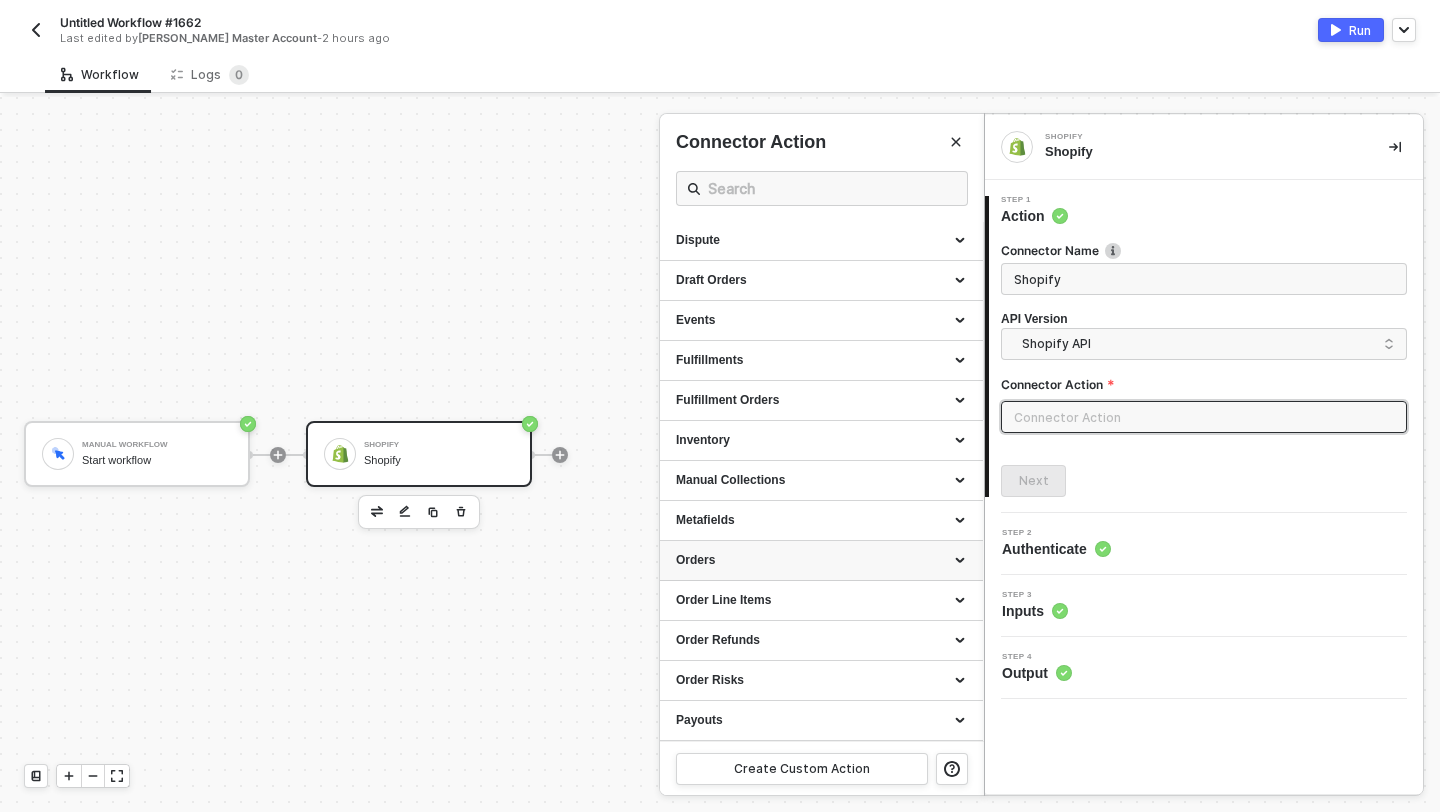 click on "Orders" at bounding box center (821, 561) 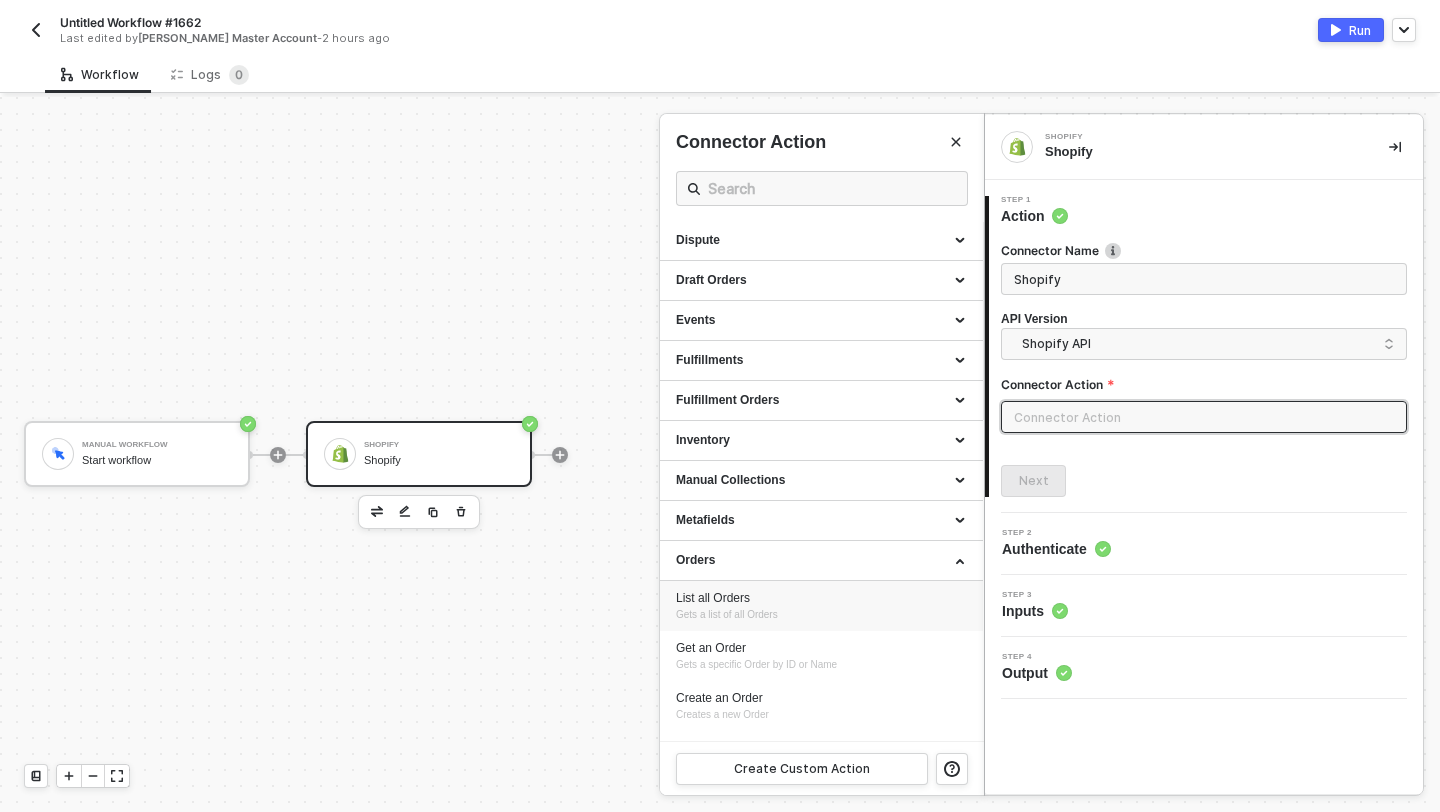 click on "List all Orders" at bounding box center (821, 598) 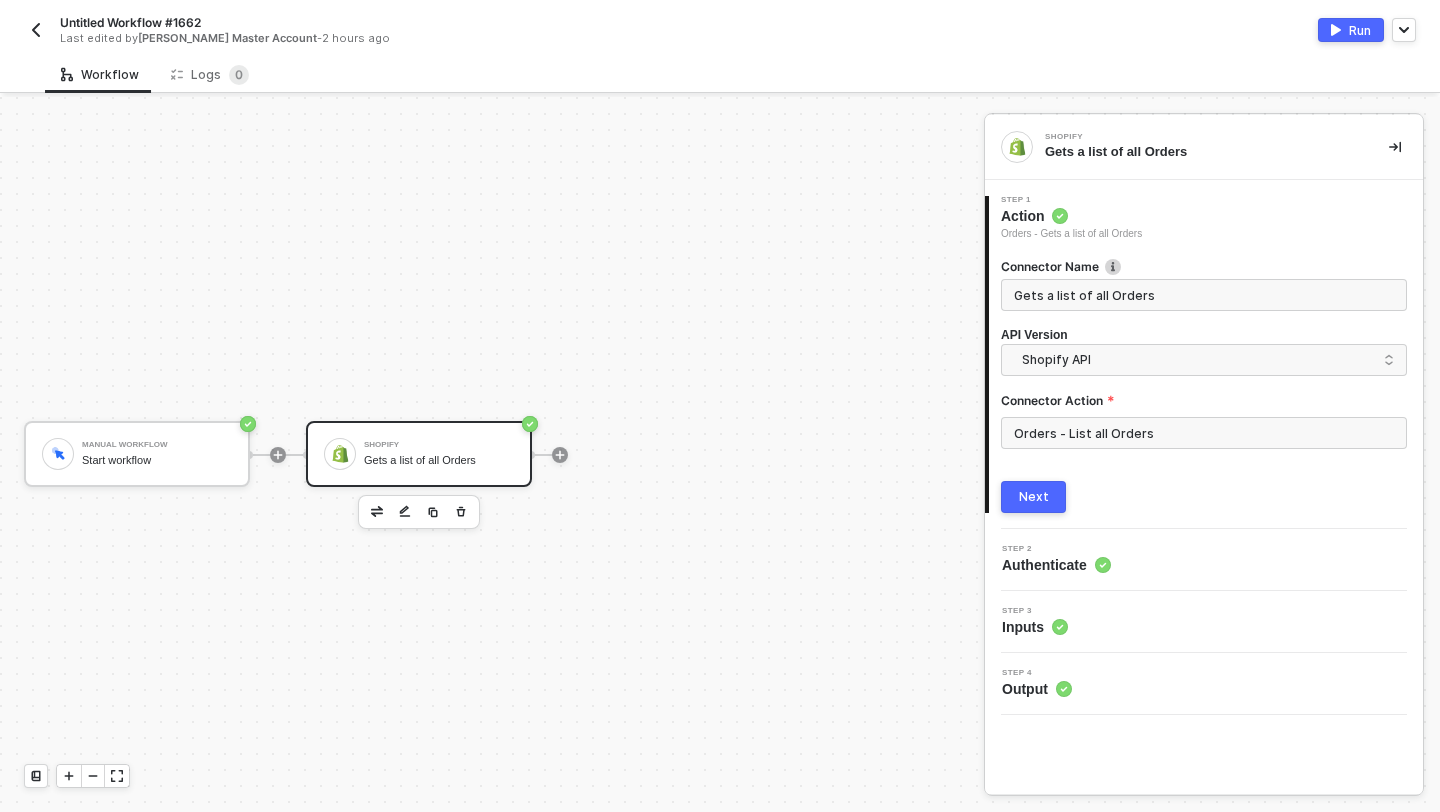 click on "Next" at bounding box center [1034, 497] 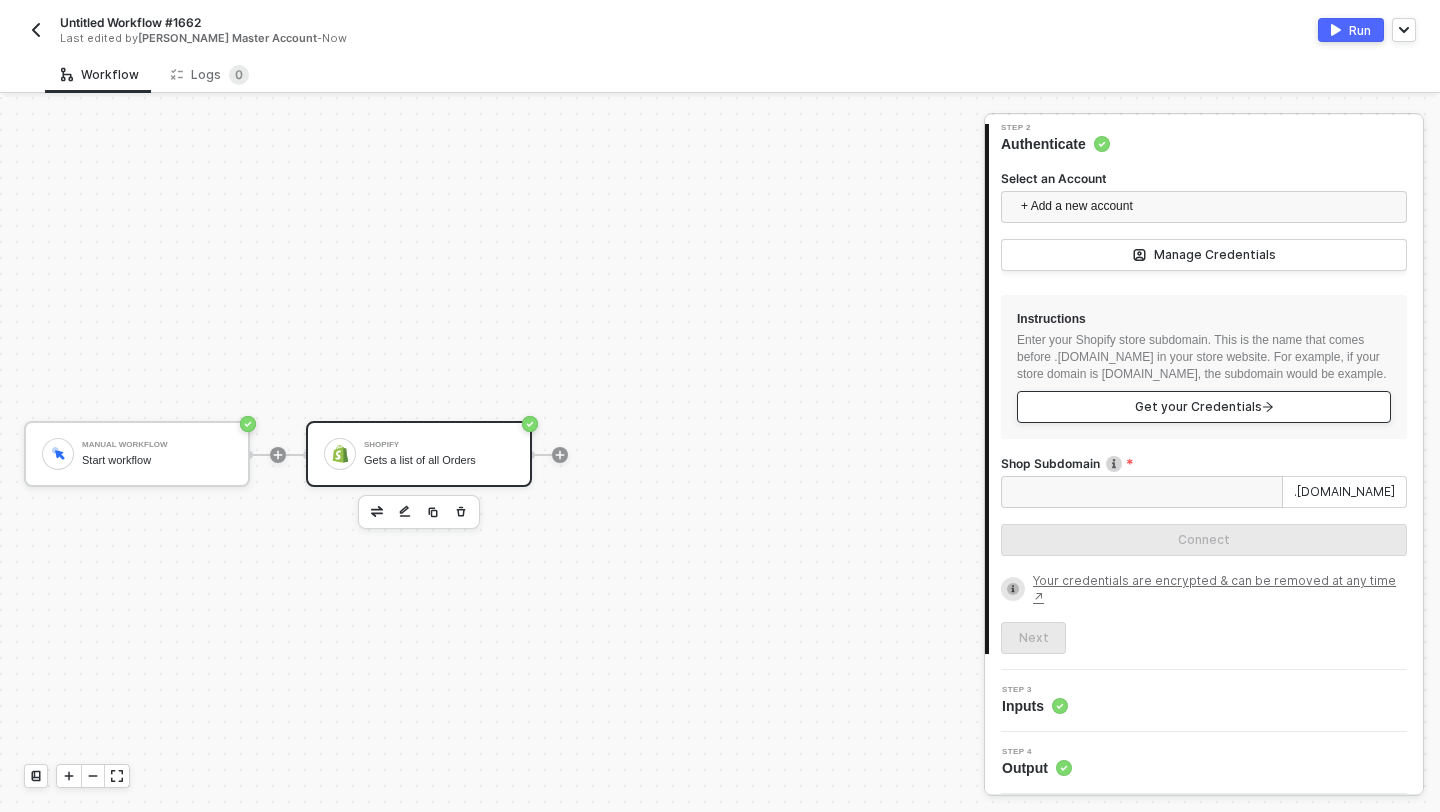 scroll, scrollTop: 157, scrollLeft: 0, axis: vertical 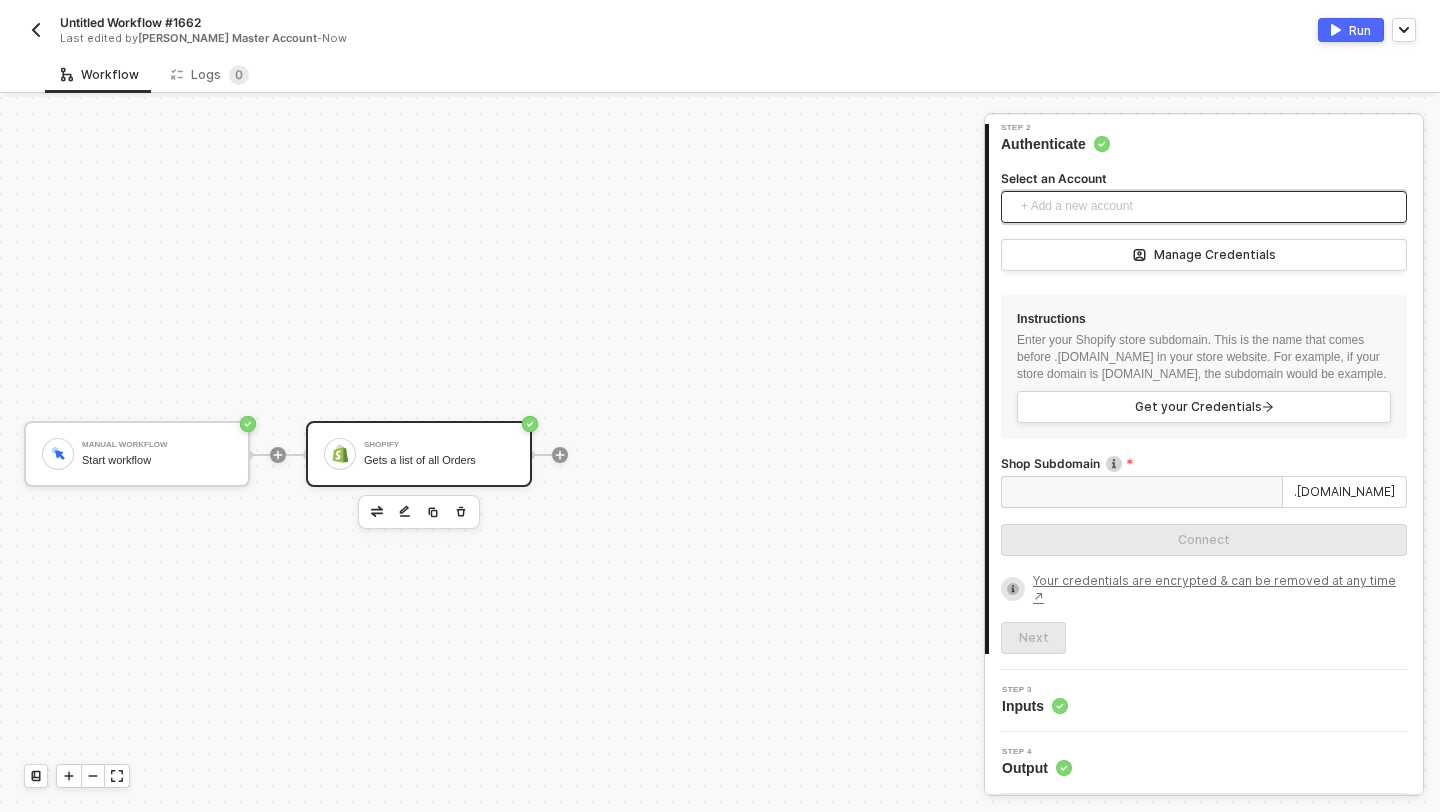 click on "+ Add a new account" at bounding box center (1208, 207) 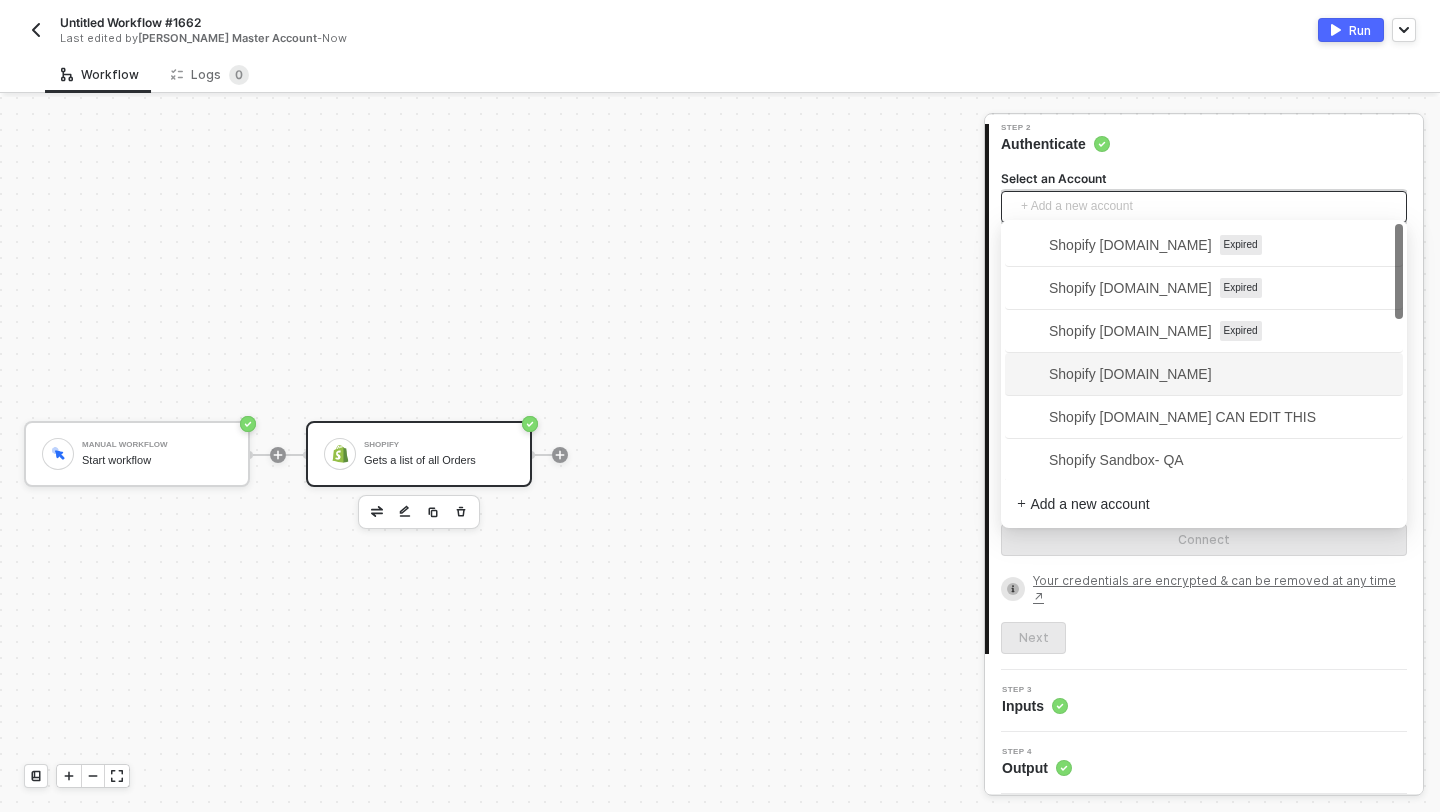 click on "Shopify alloy-sandbox.myshopify.com" at bounding box center (1204, 374) 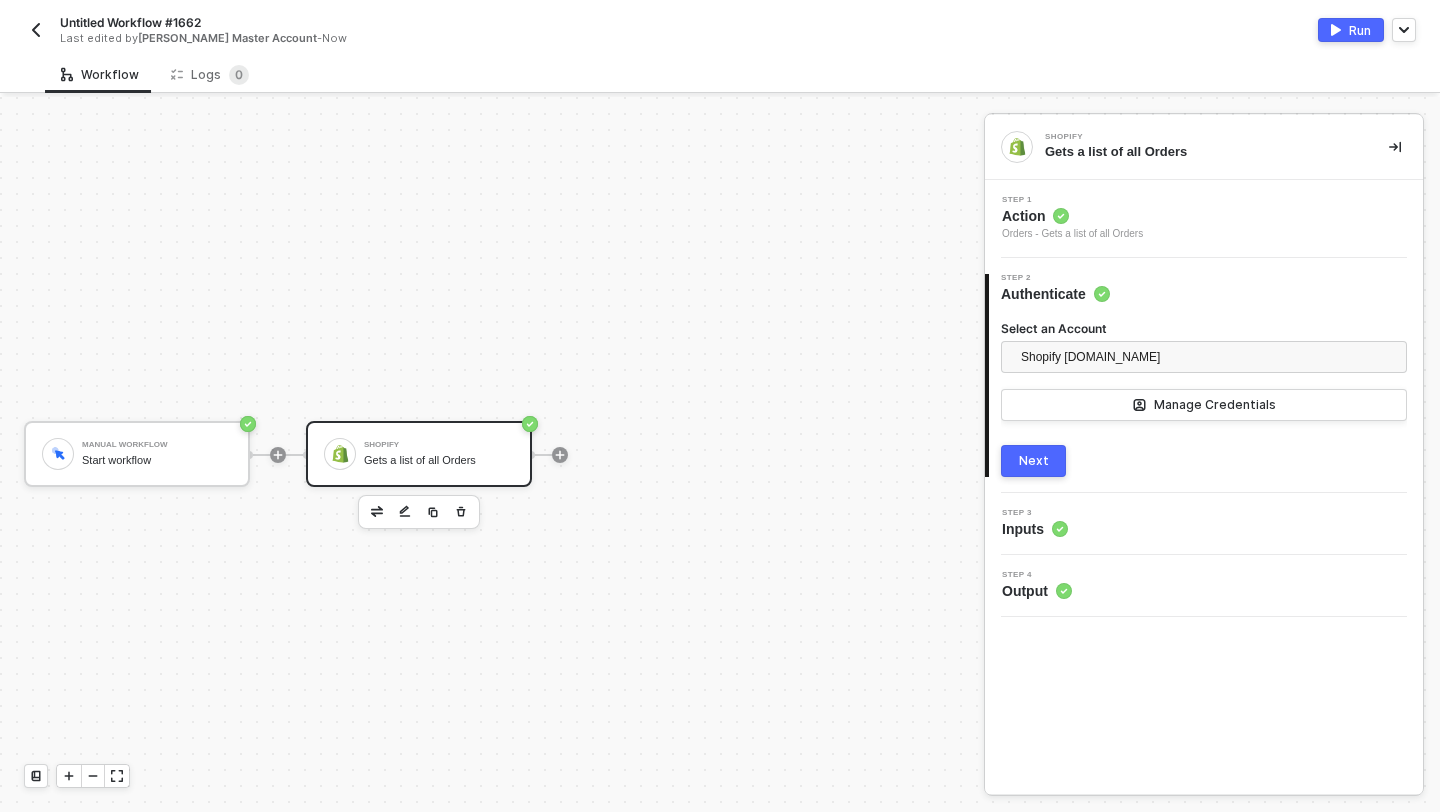 scroll, scrollTop: 0, scrollLeft: 0, axis: both 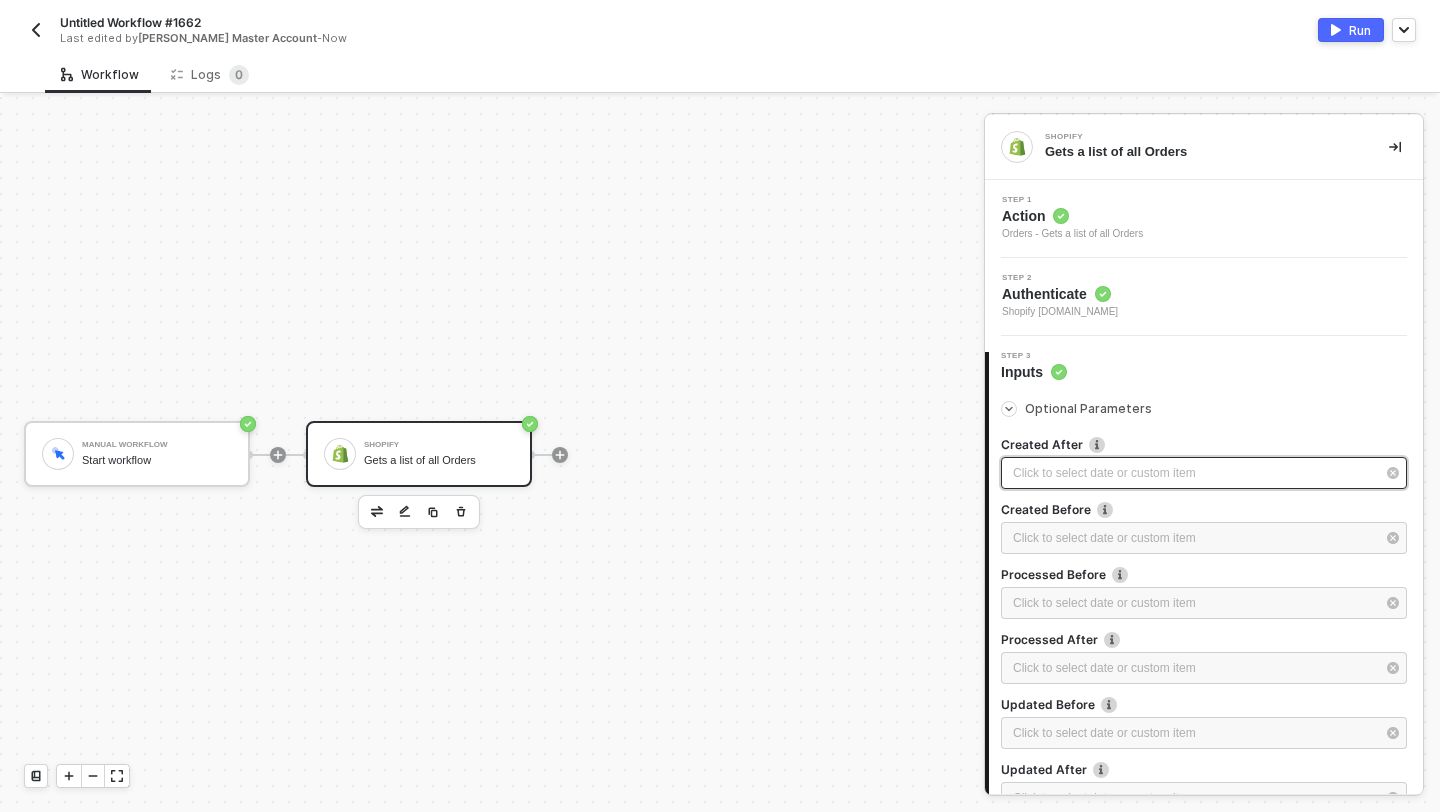 click on "Click to select date or custom item ﻿" at bounding box center [1194, 473] 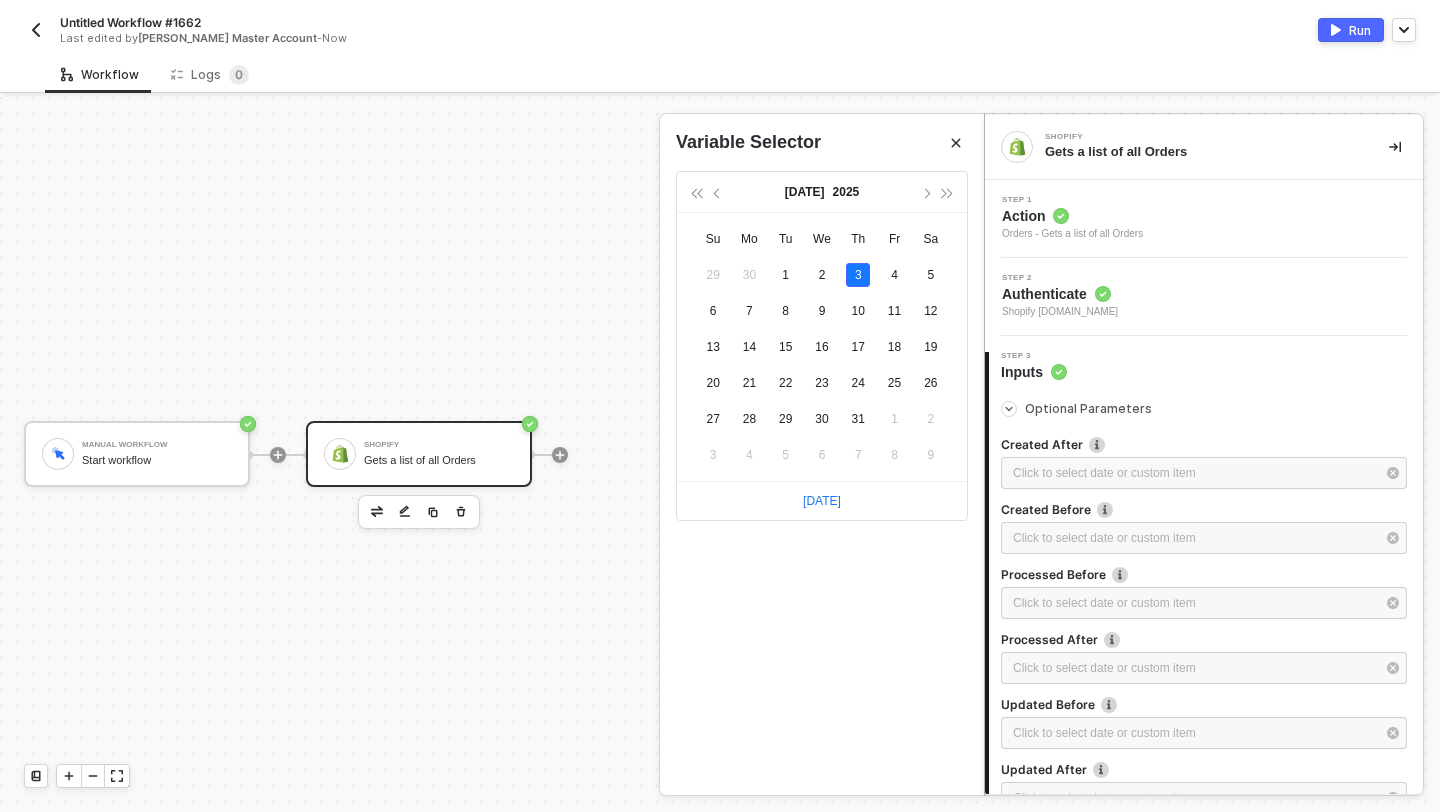 click 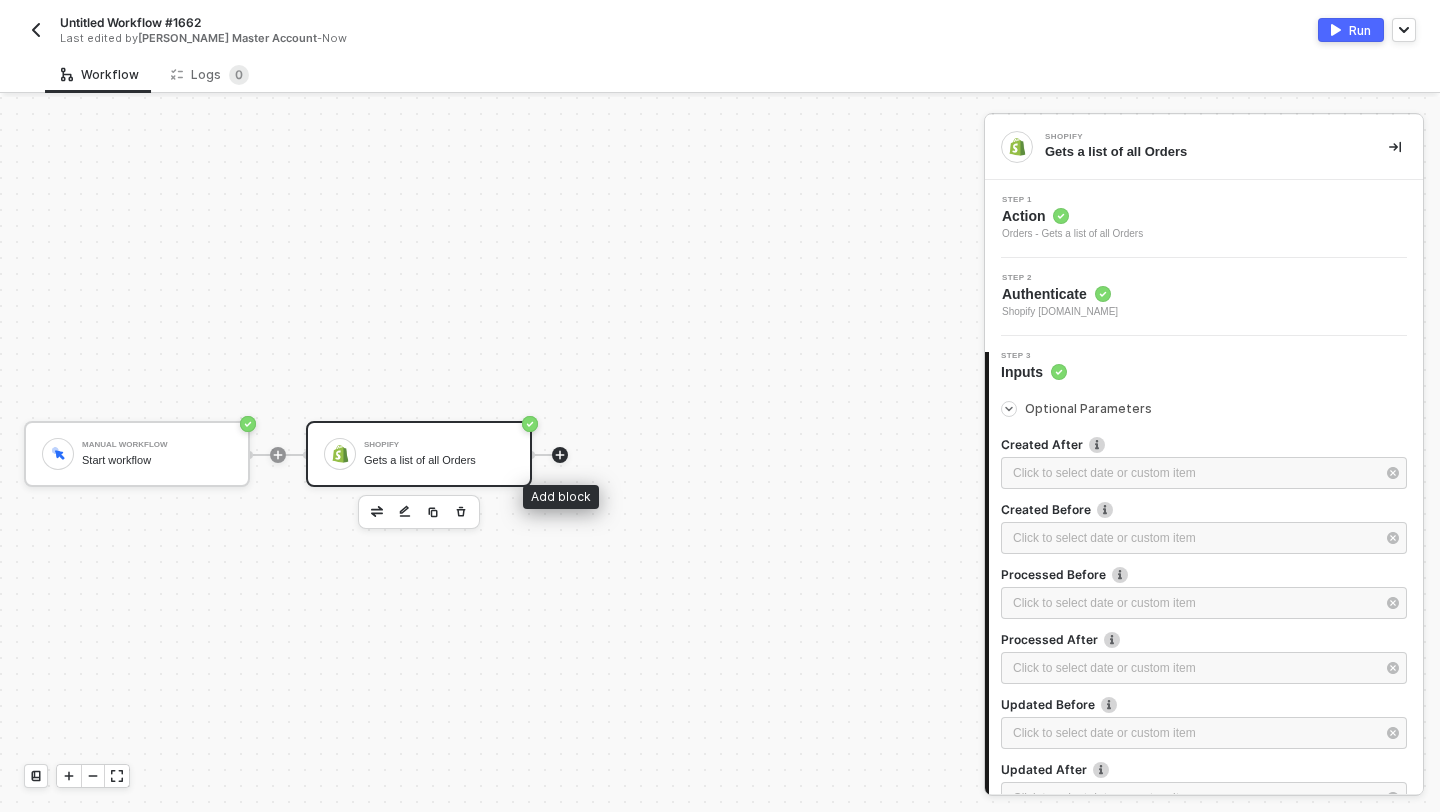 click 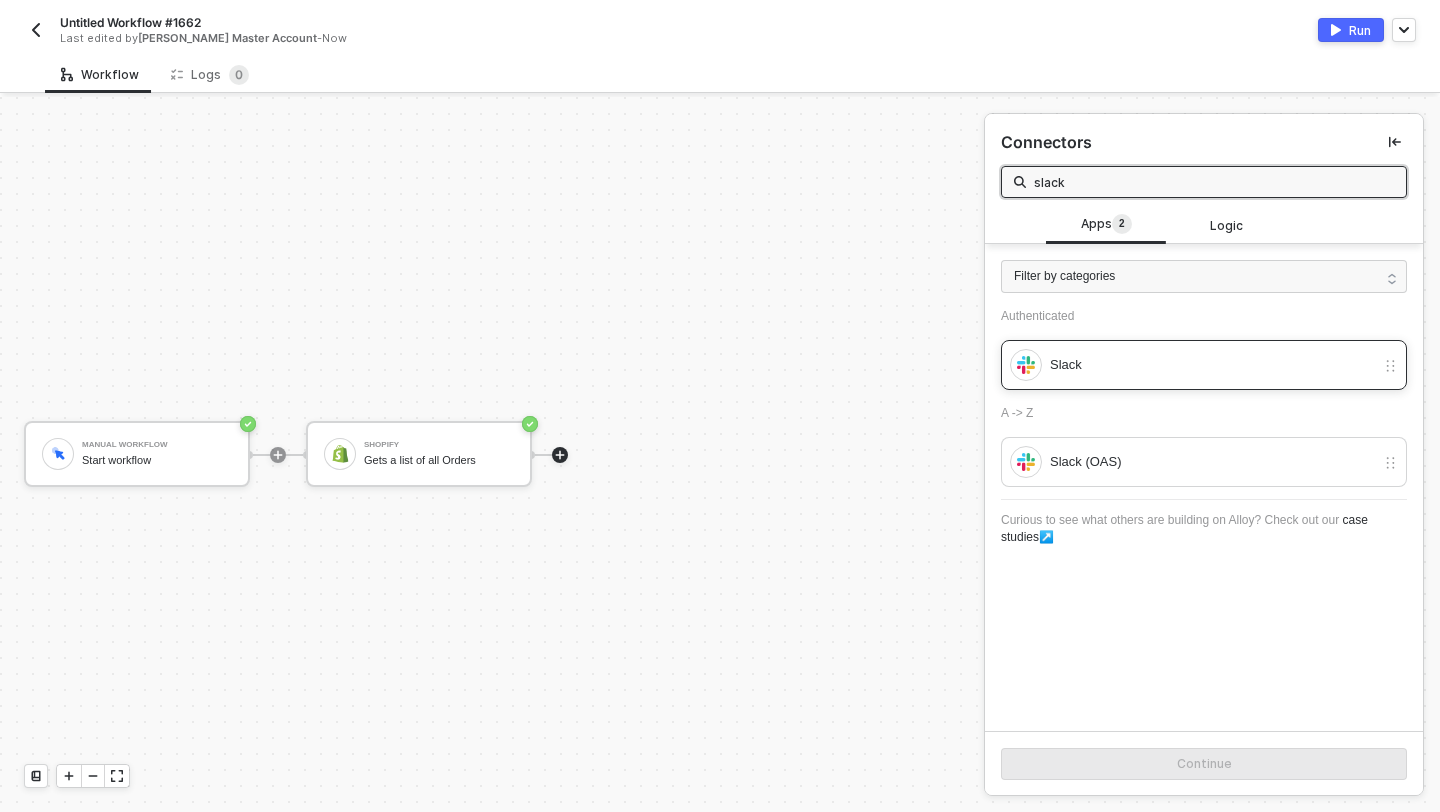 type on "slack" 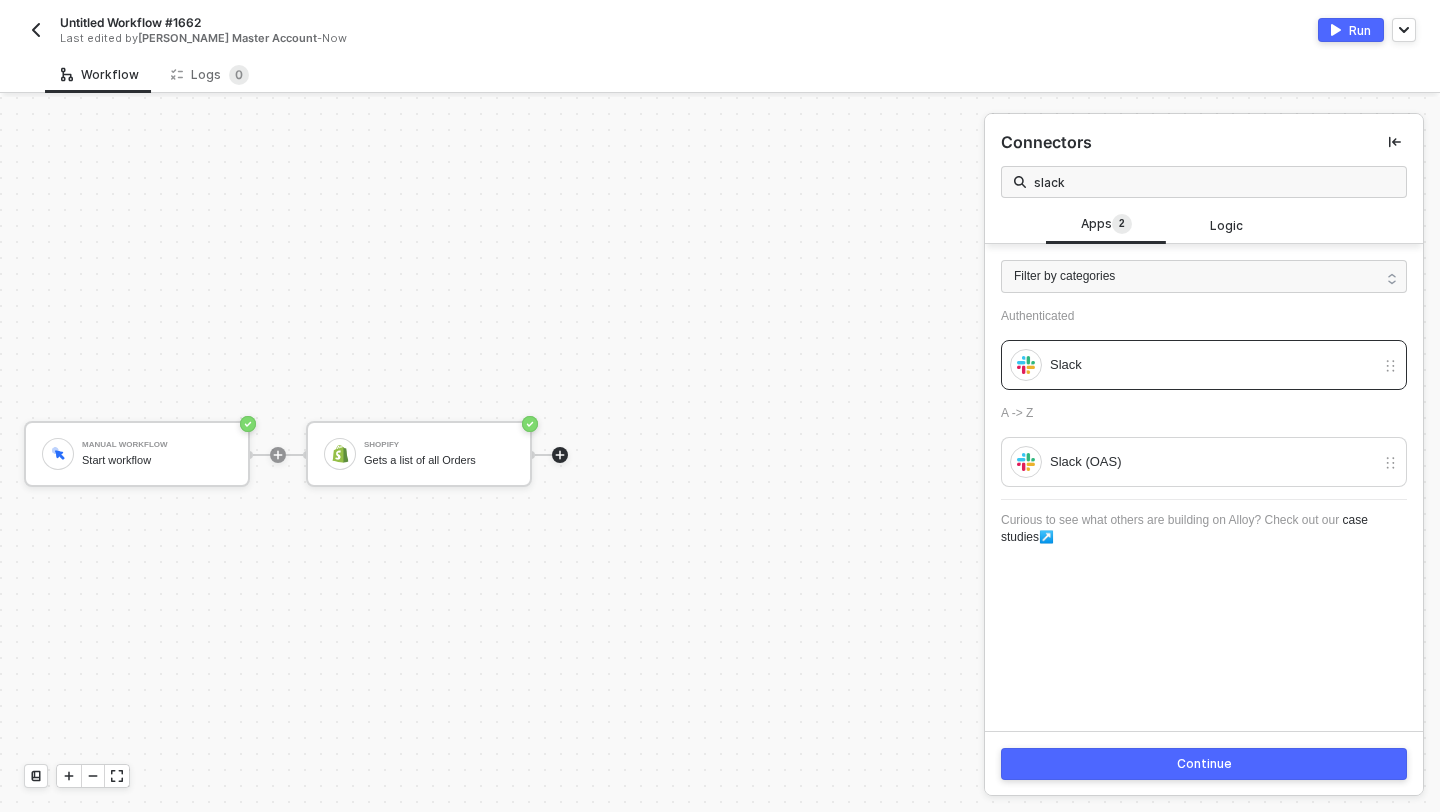 click on "Continue" at bounding box center [1204, 763] 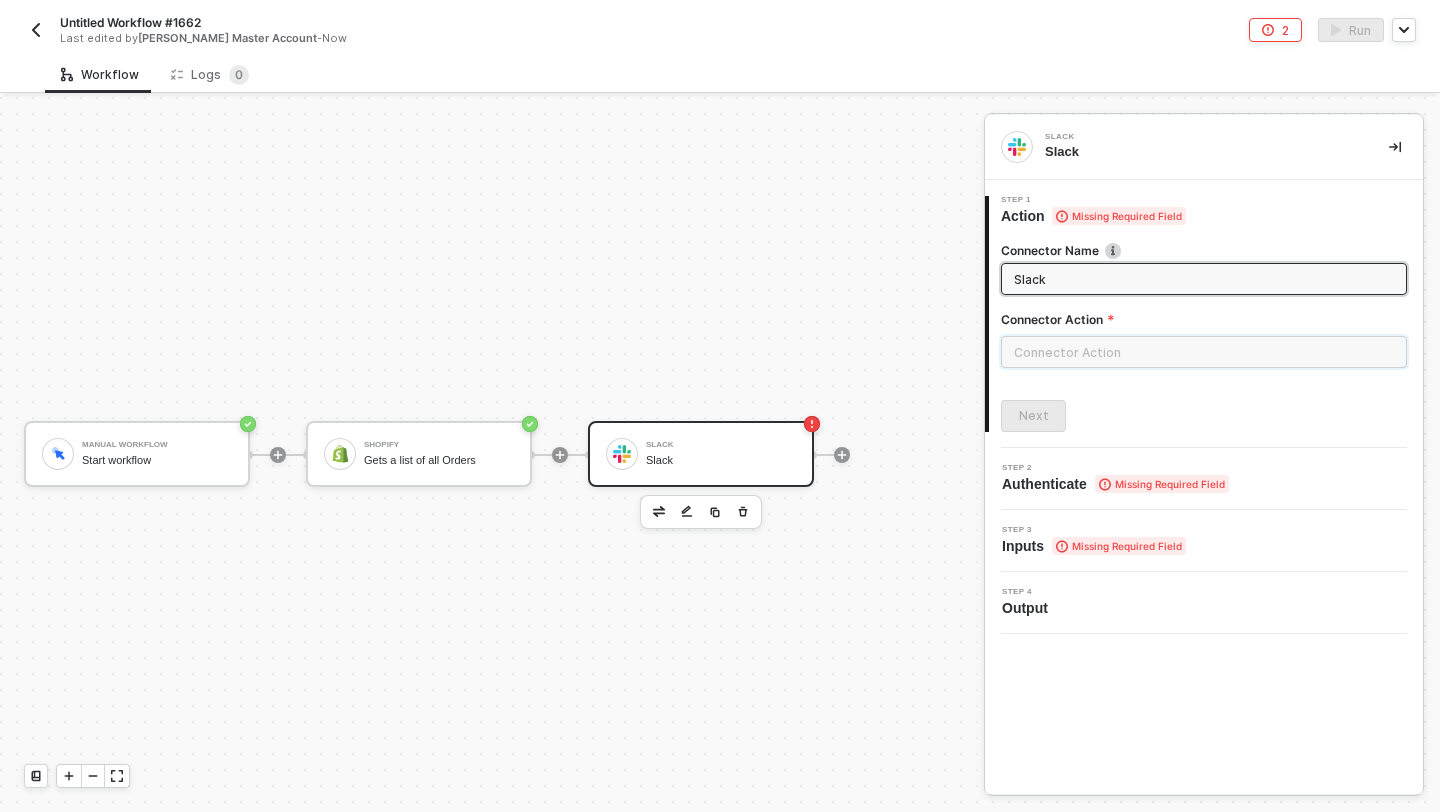 click at bounding box center (1204, 352) 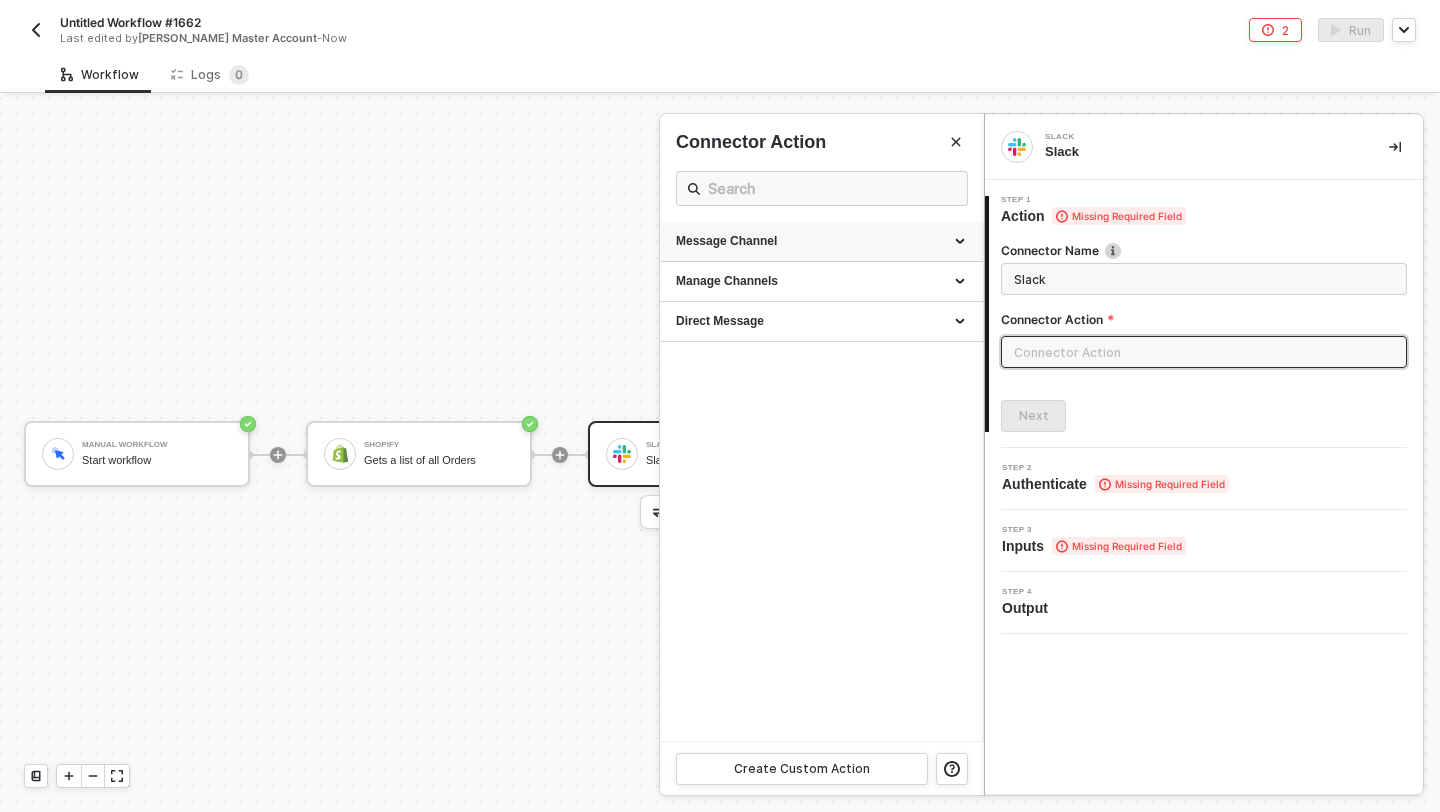 click on "Message Channel" at bounding box center (821, 241) 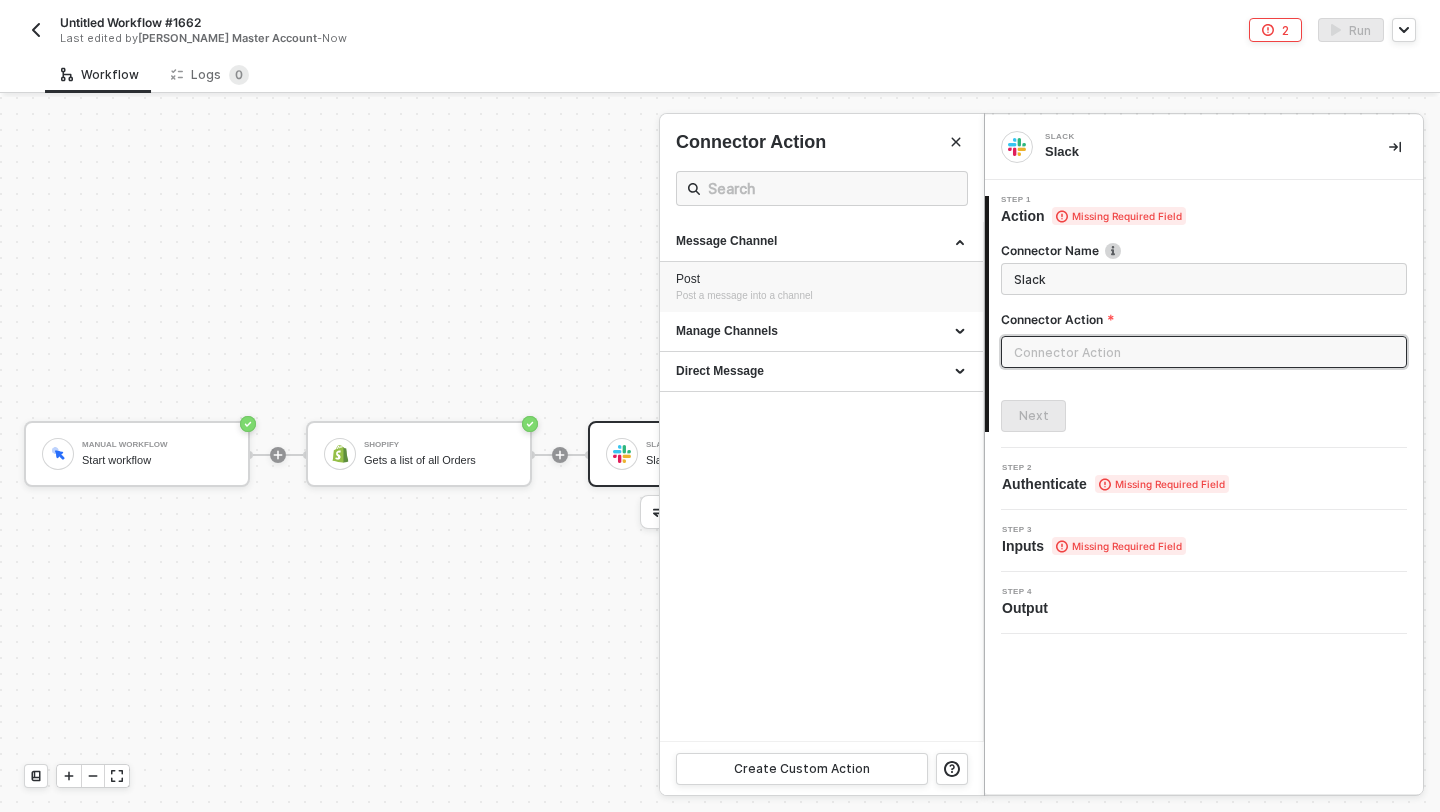 click on "Post Post a message into a channel" at bounding box center (821, 287) 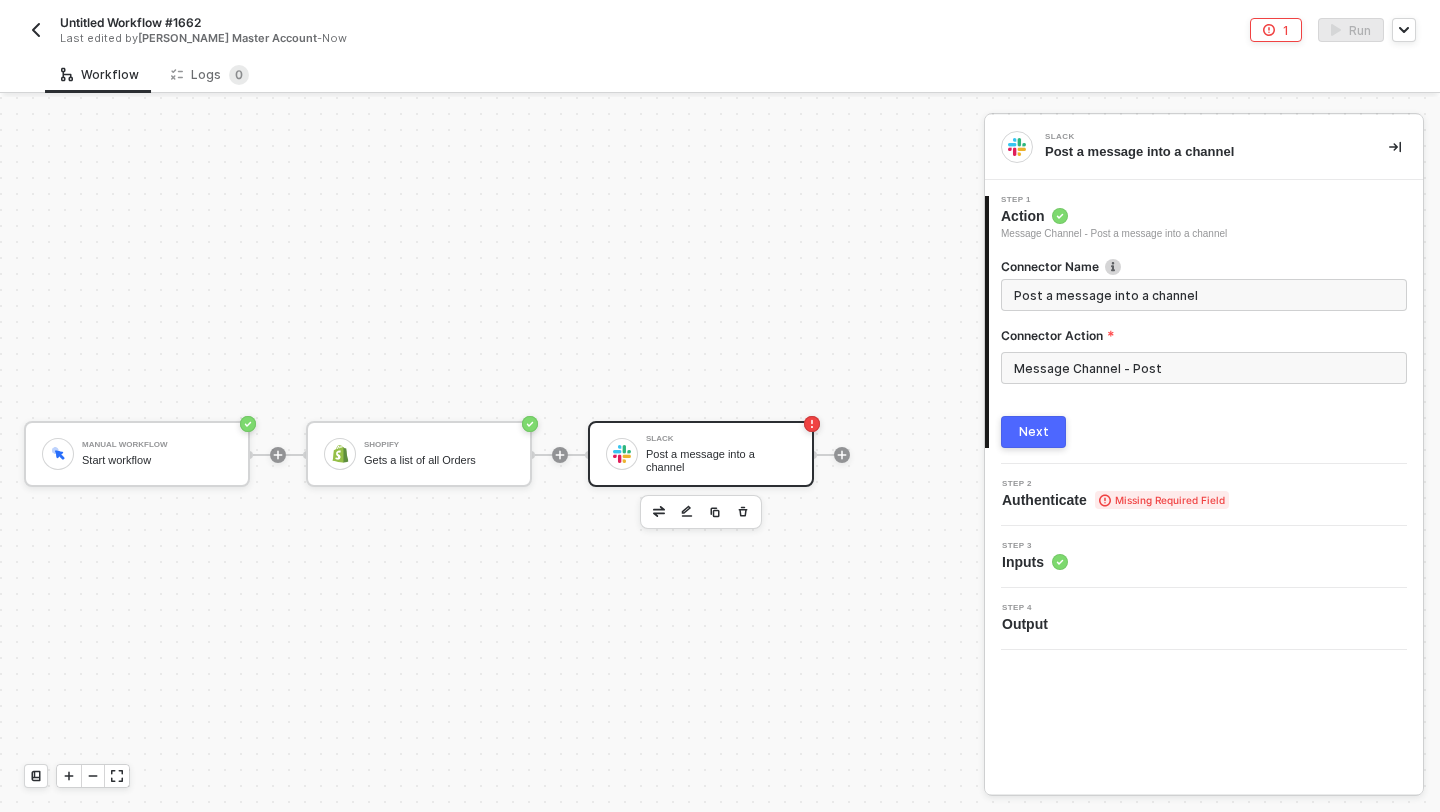 click on "Next" at bounding box center (1034, 432) 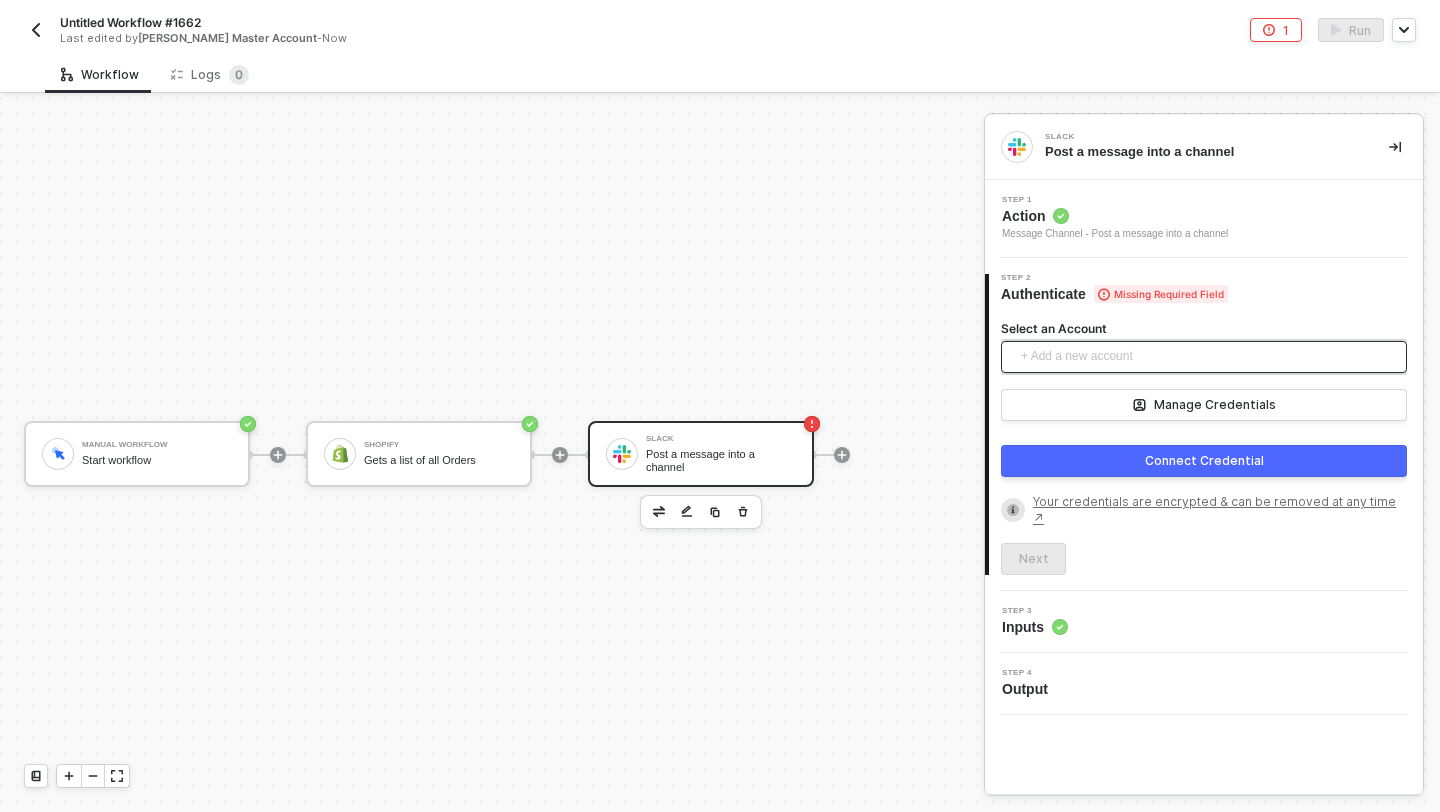 click on "+ Add a new account" at bounding box center [1208, 357] 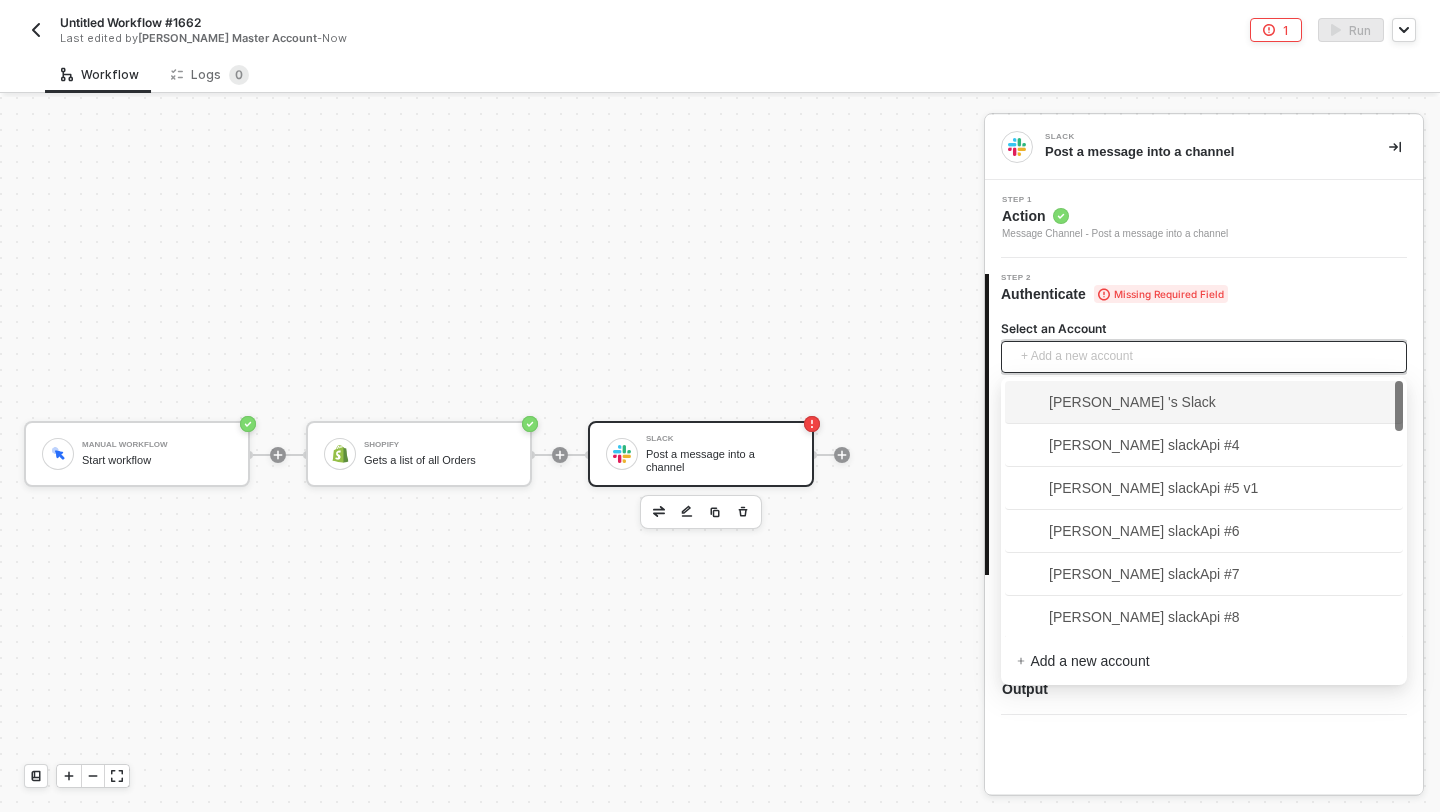 click on "Gregg Mojica                                       's Slack" at bounding box center (1116, 402) 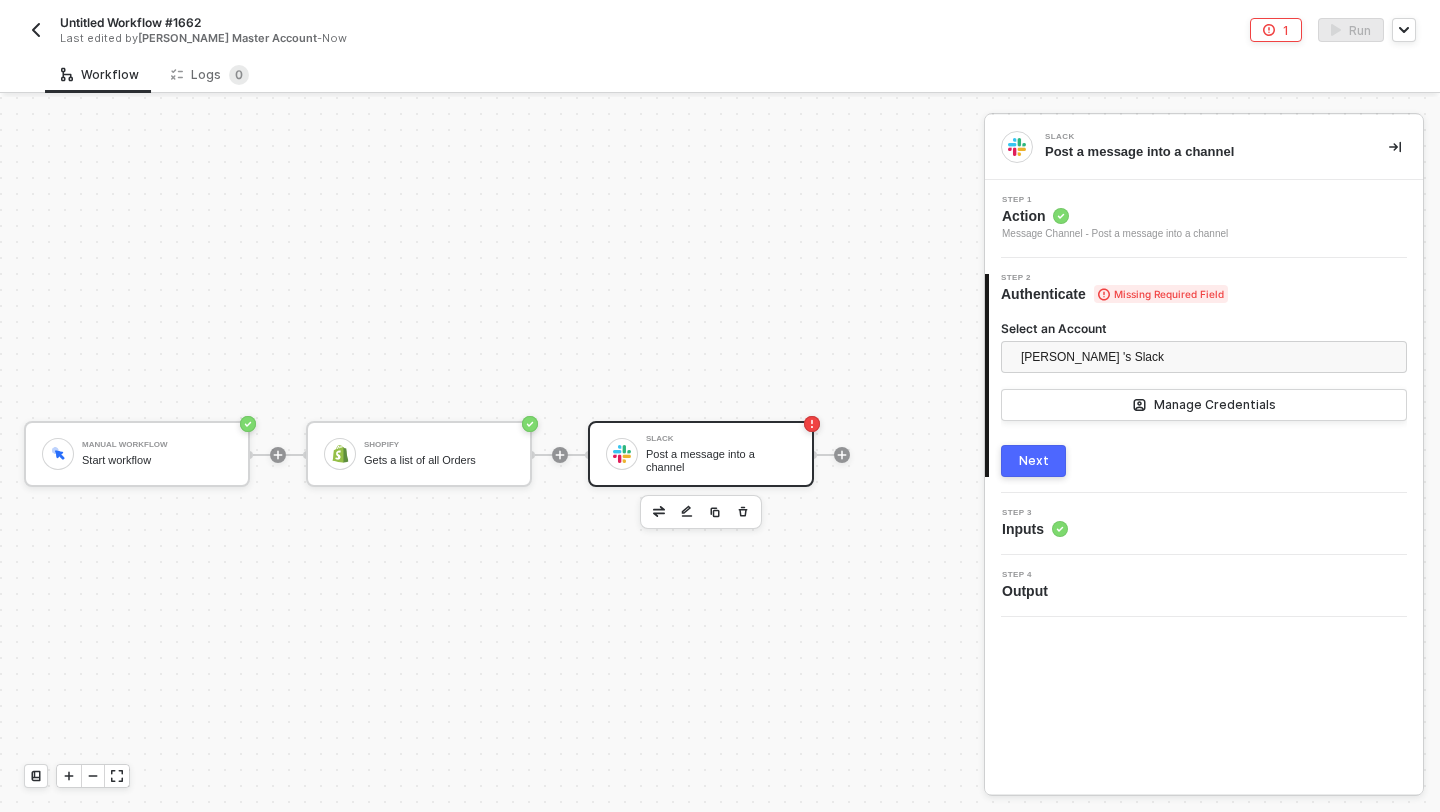 click on "Next" at bounding box center (1033, 461) 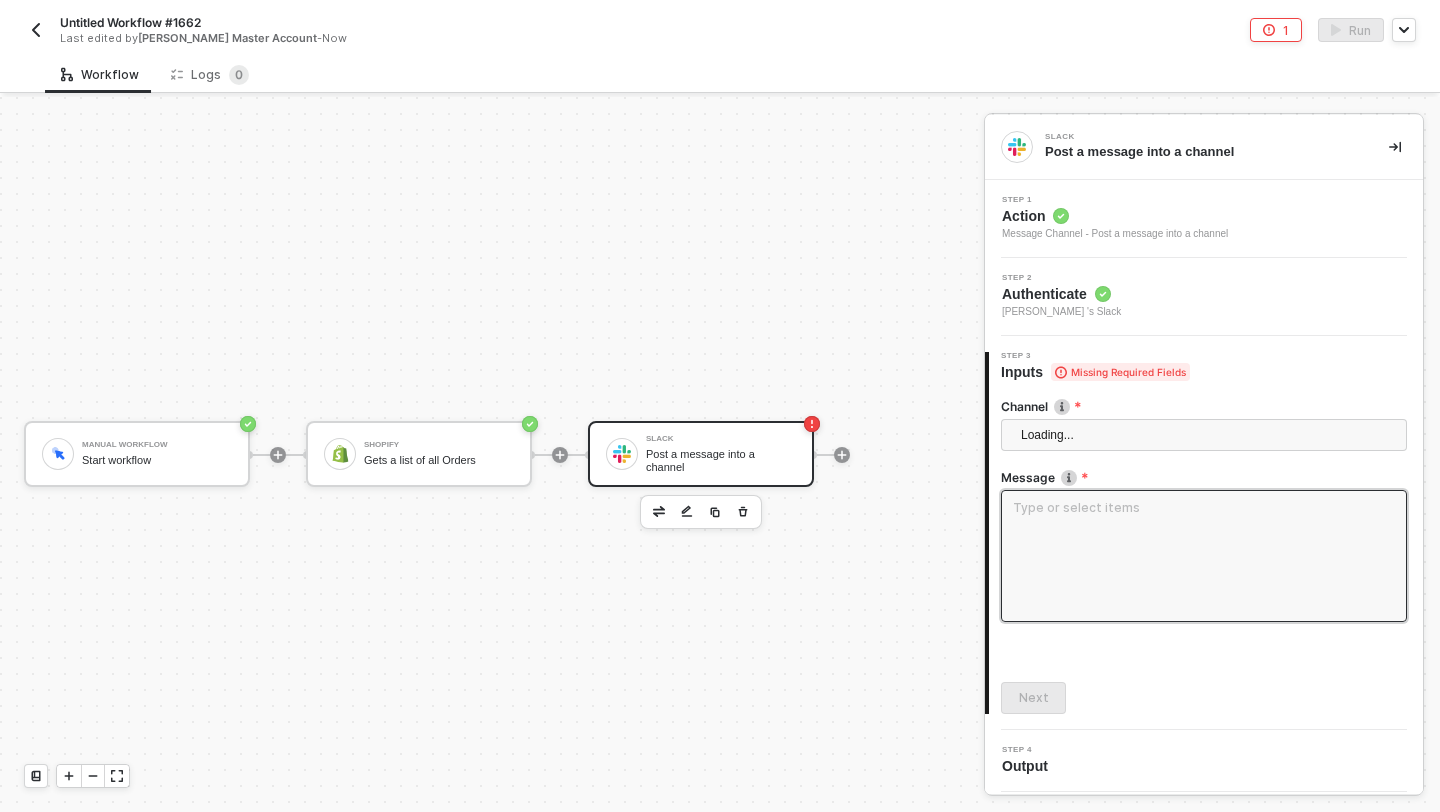 click at bounding box center [1204, 556] 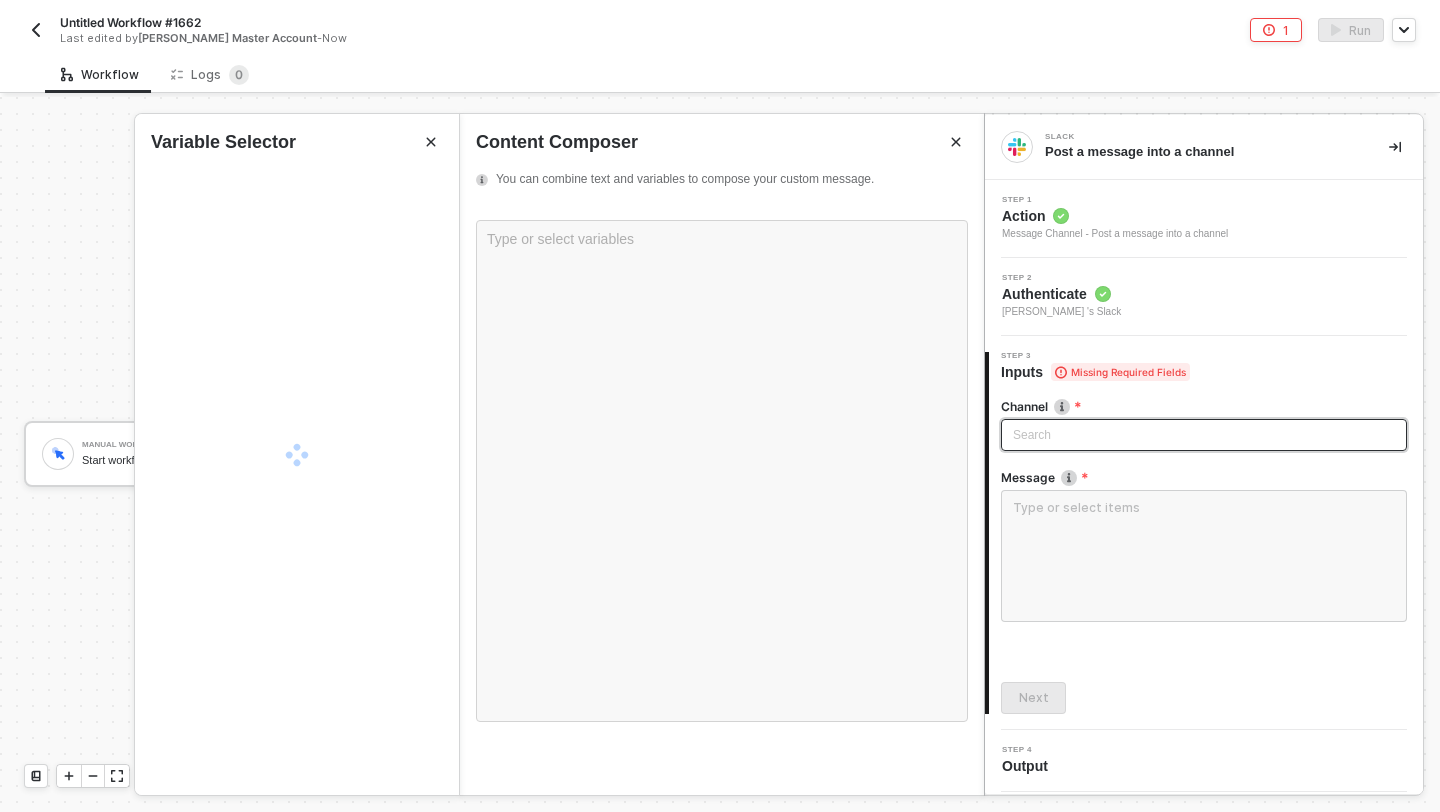 click on "Search" at bounding box center (1204, 435) 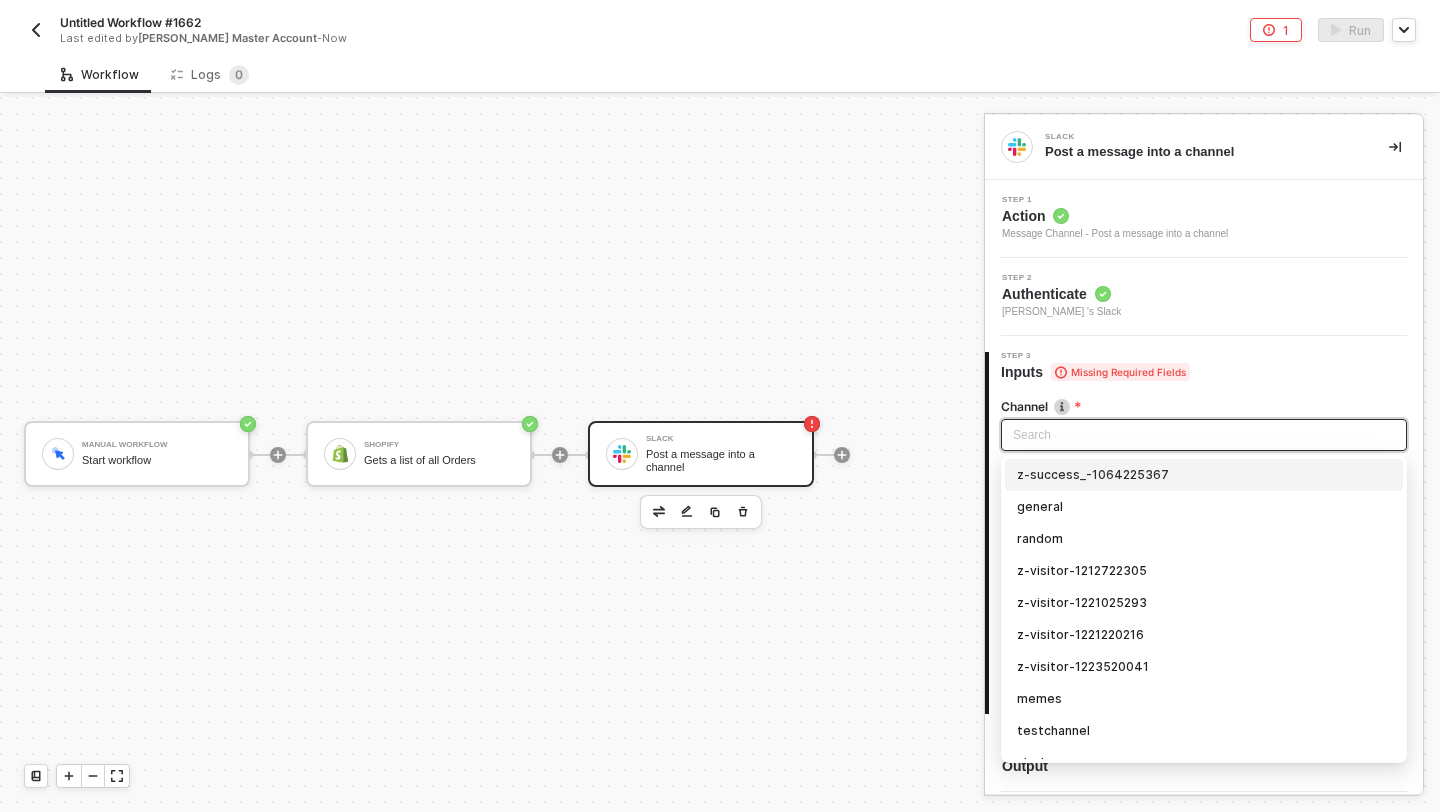 click on "general" at bounding box center [1204, 507] 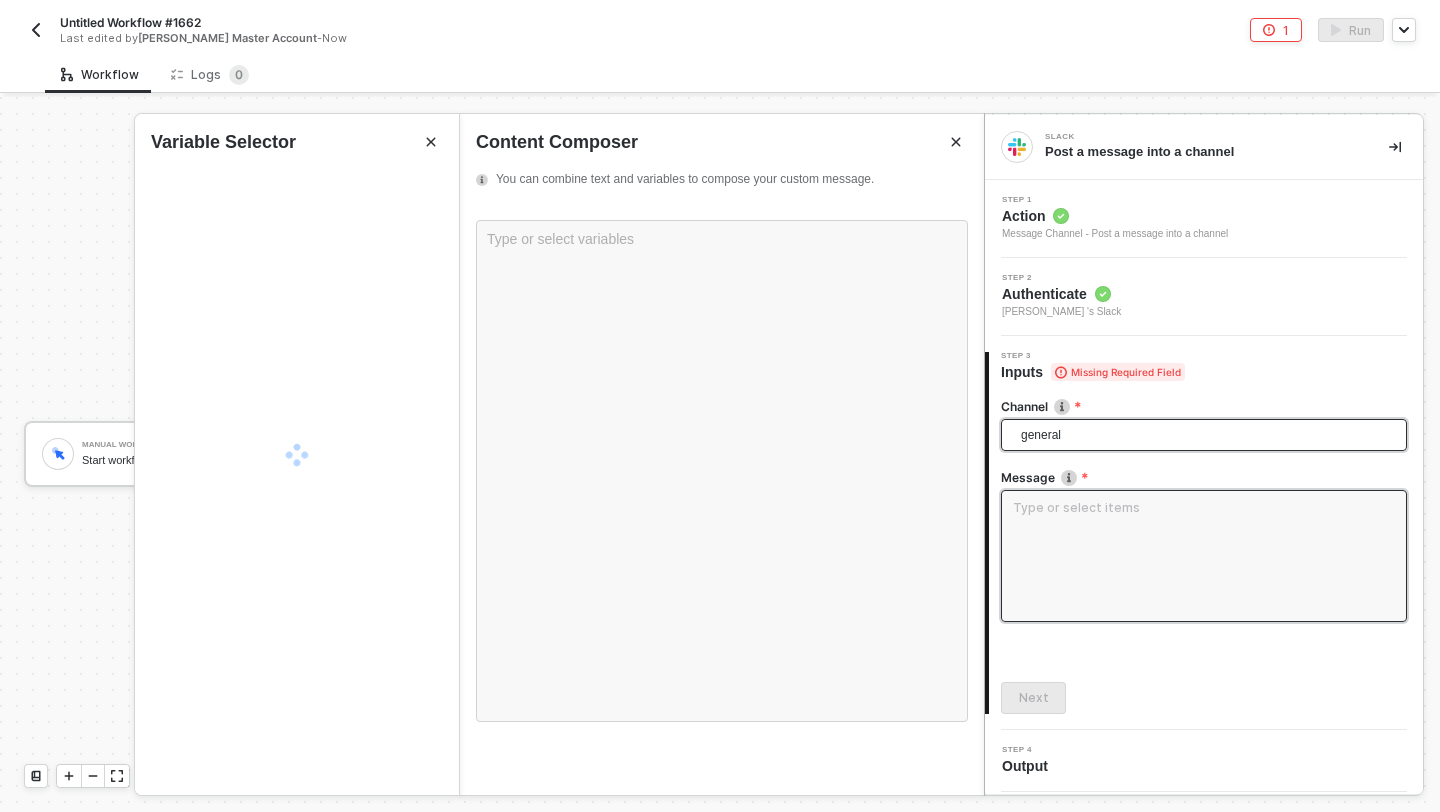 click at bounding box center [1204, 556] 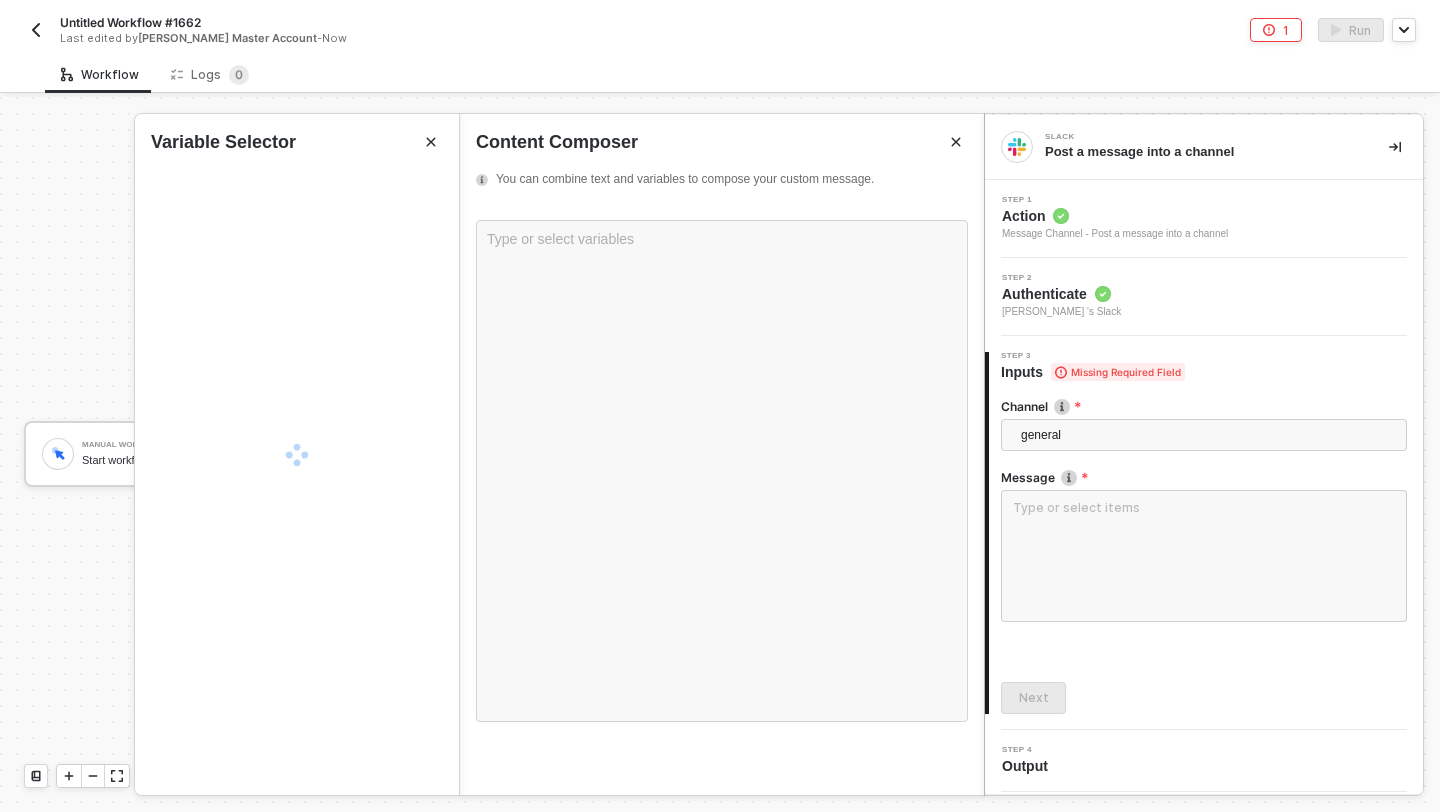 click 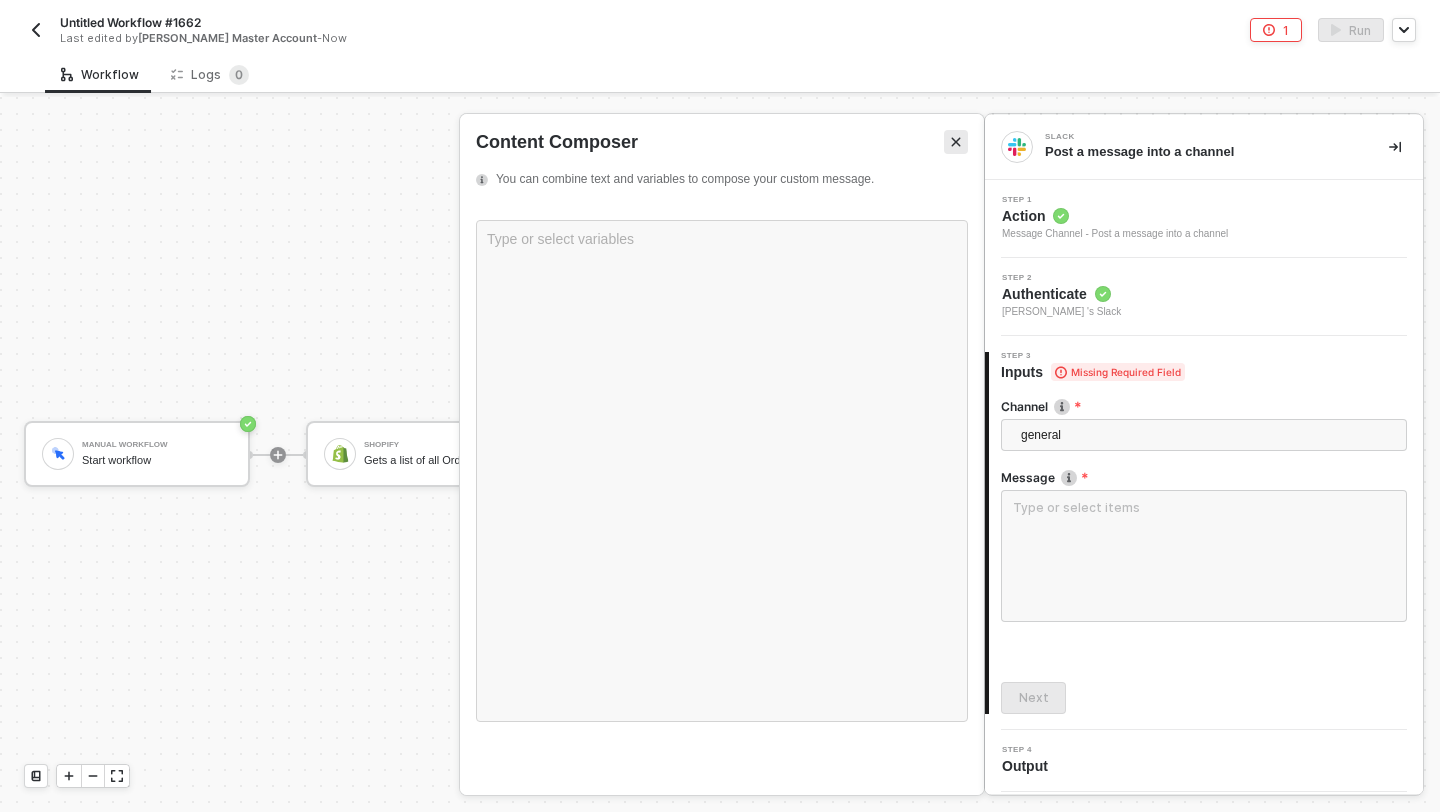 click at bounding box center [956, 142] 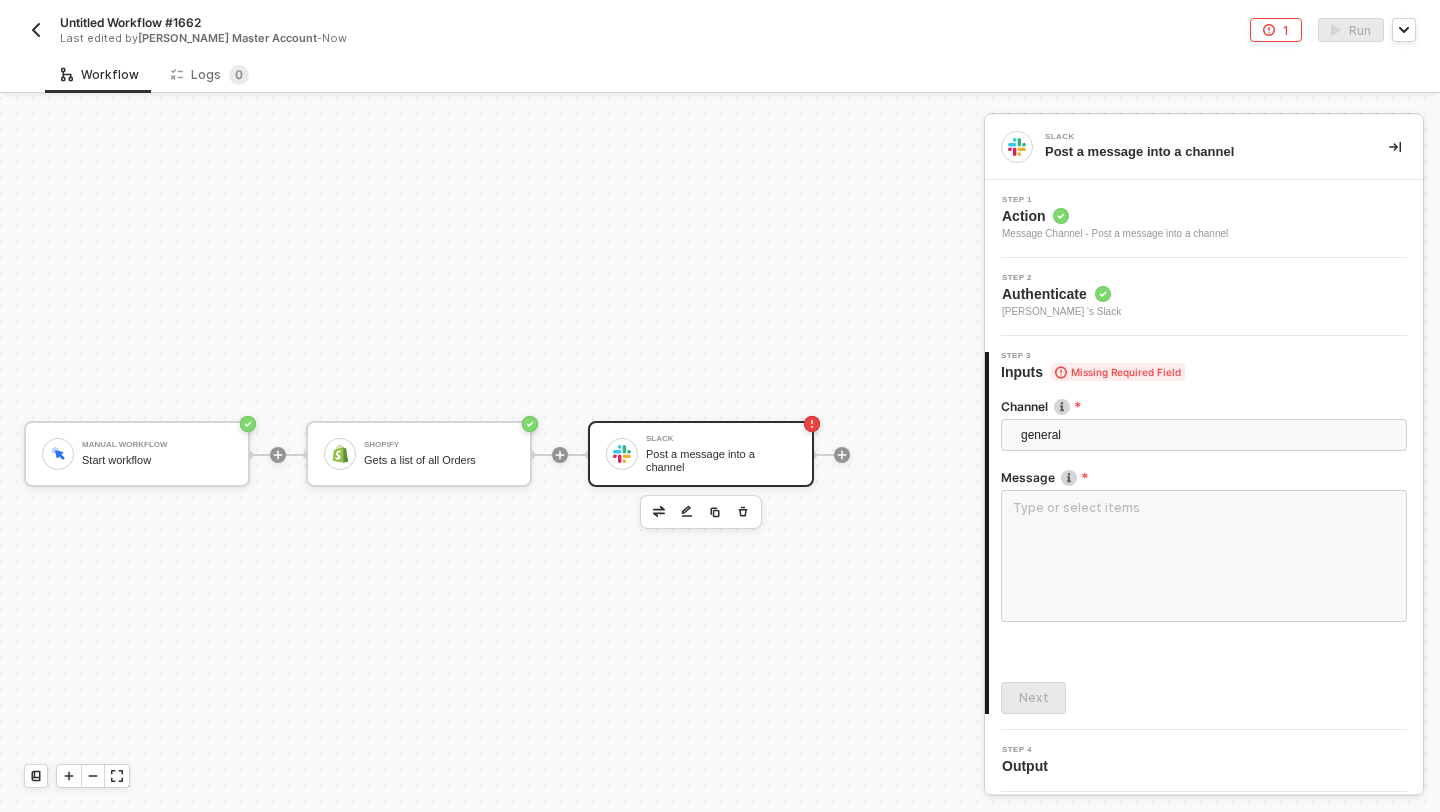 click on "Slack" at bounding box center [721, 439] 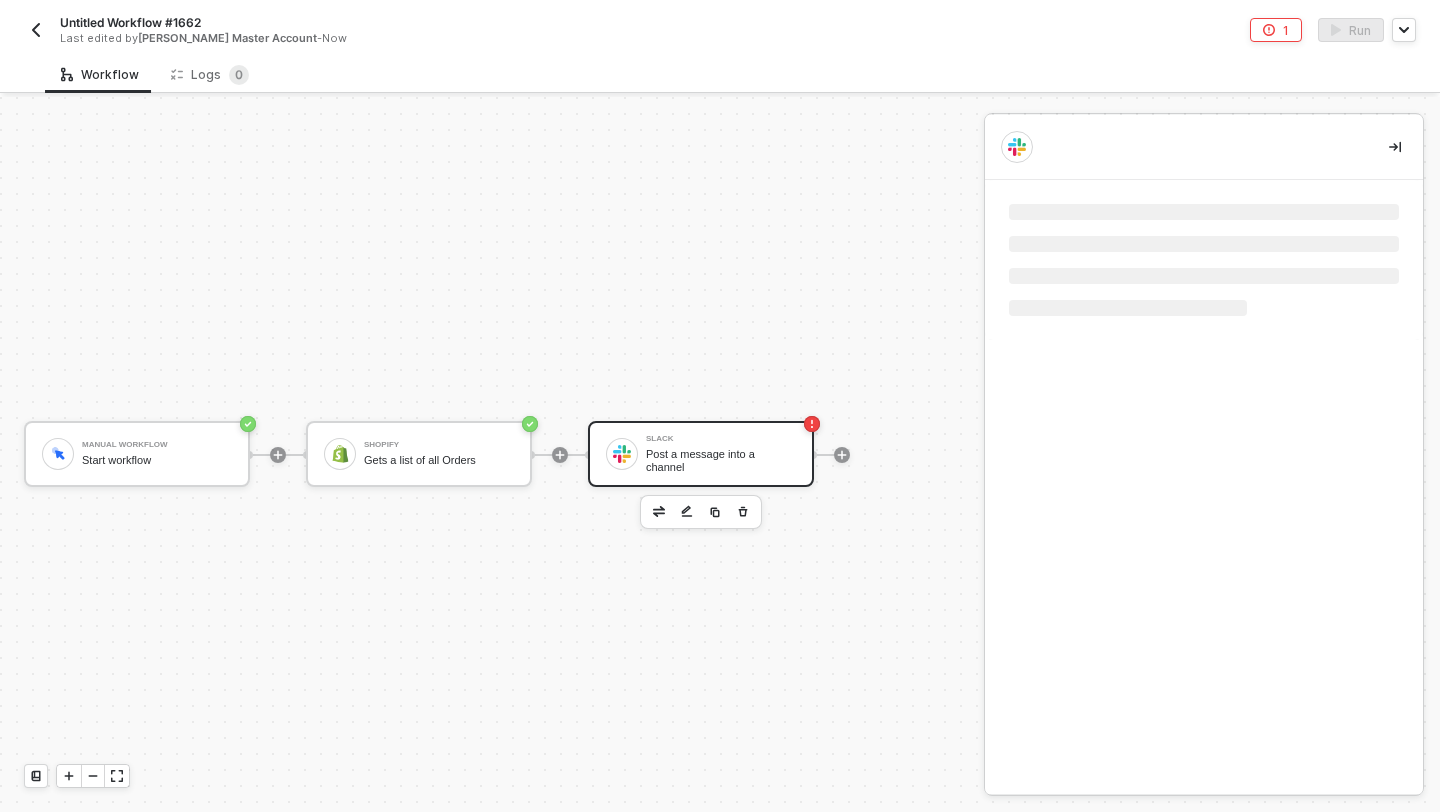type 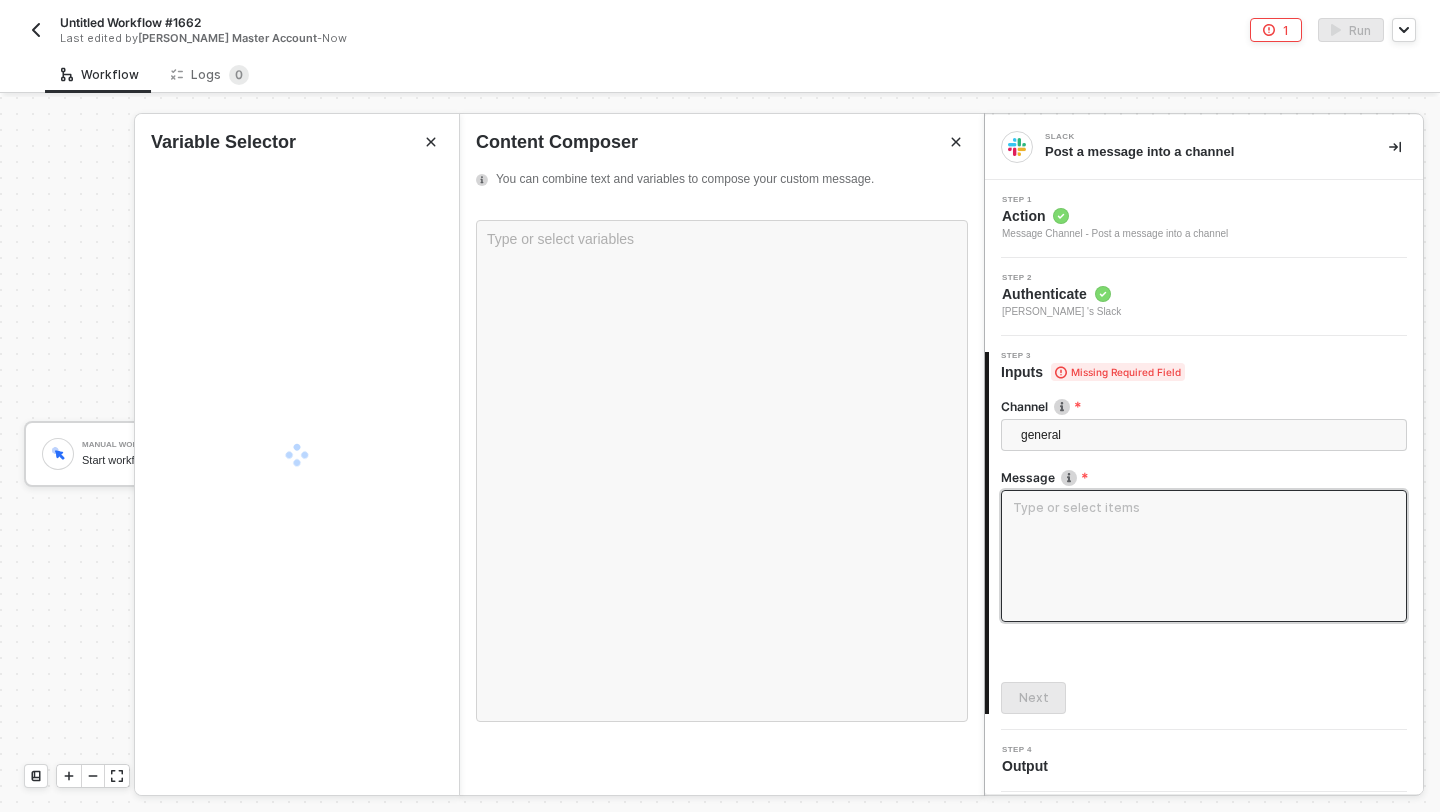 click at bounding box center (1204, 556) 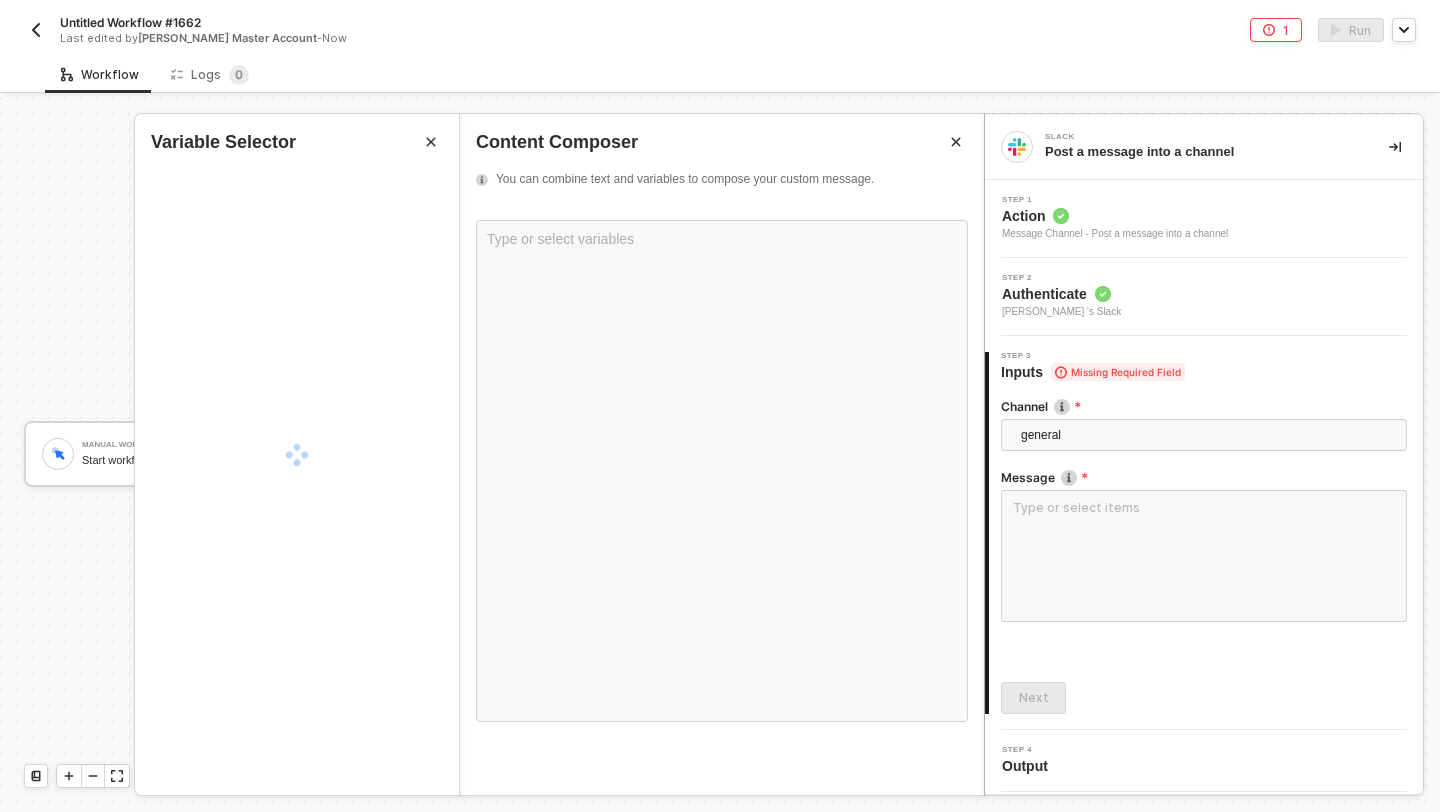 click at bounding box center [431, 142] 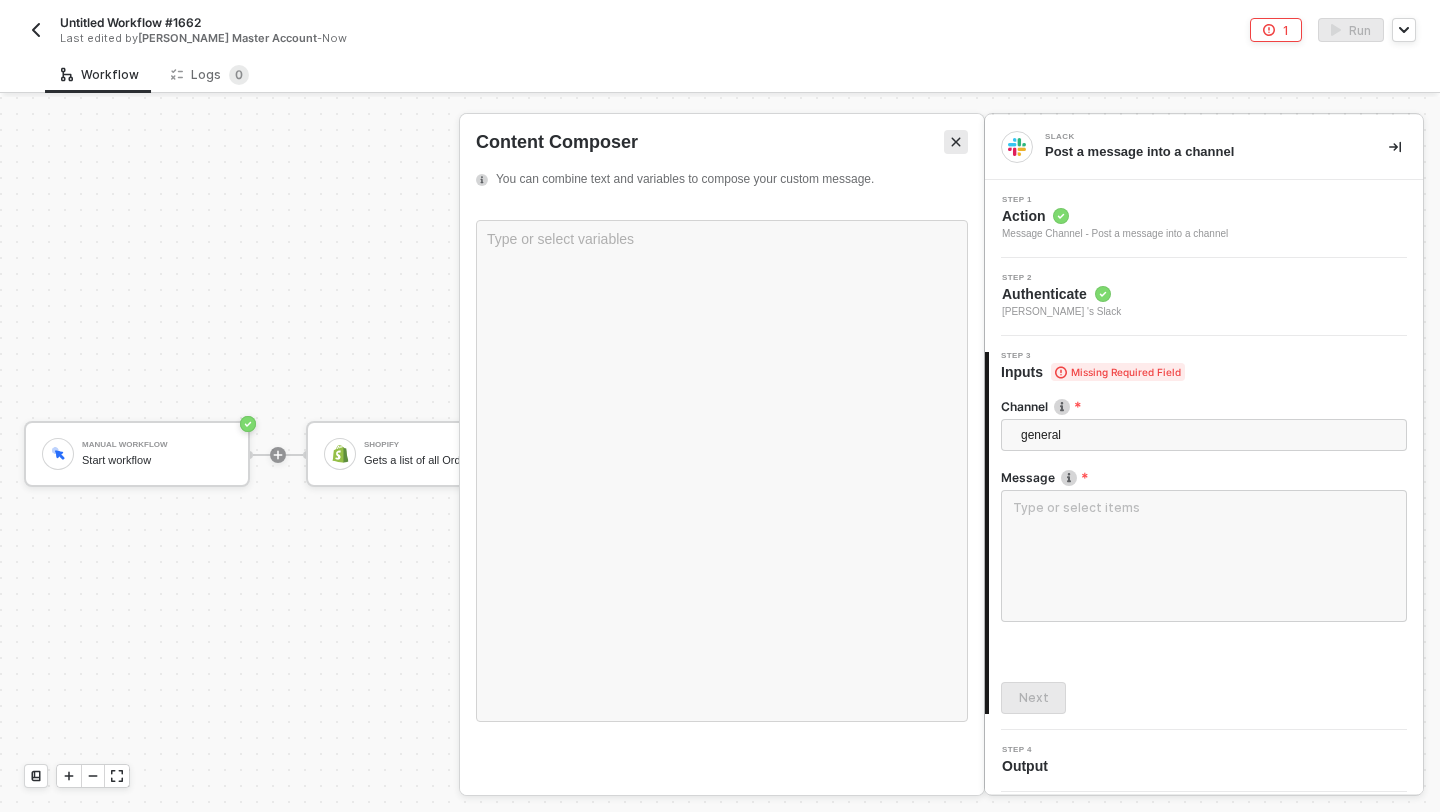 click 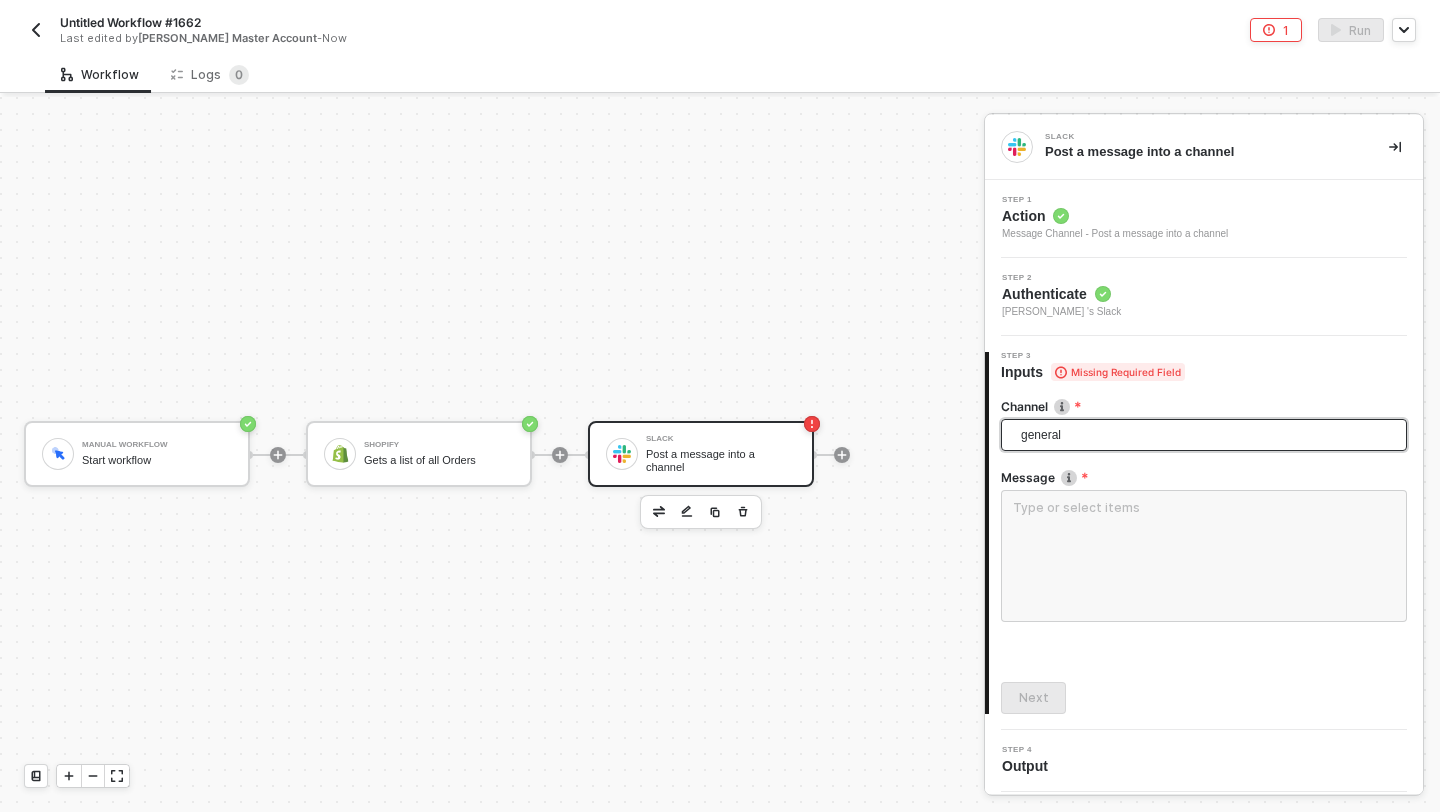click on "general" at bounding box center (1208, 435) 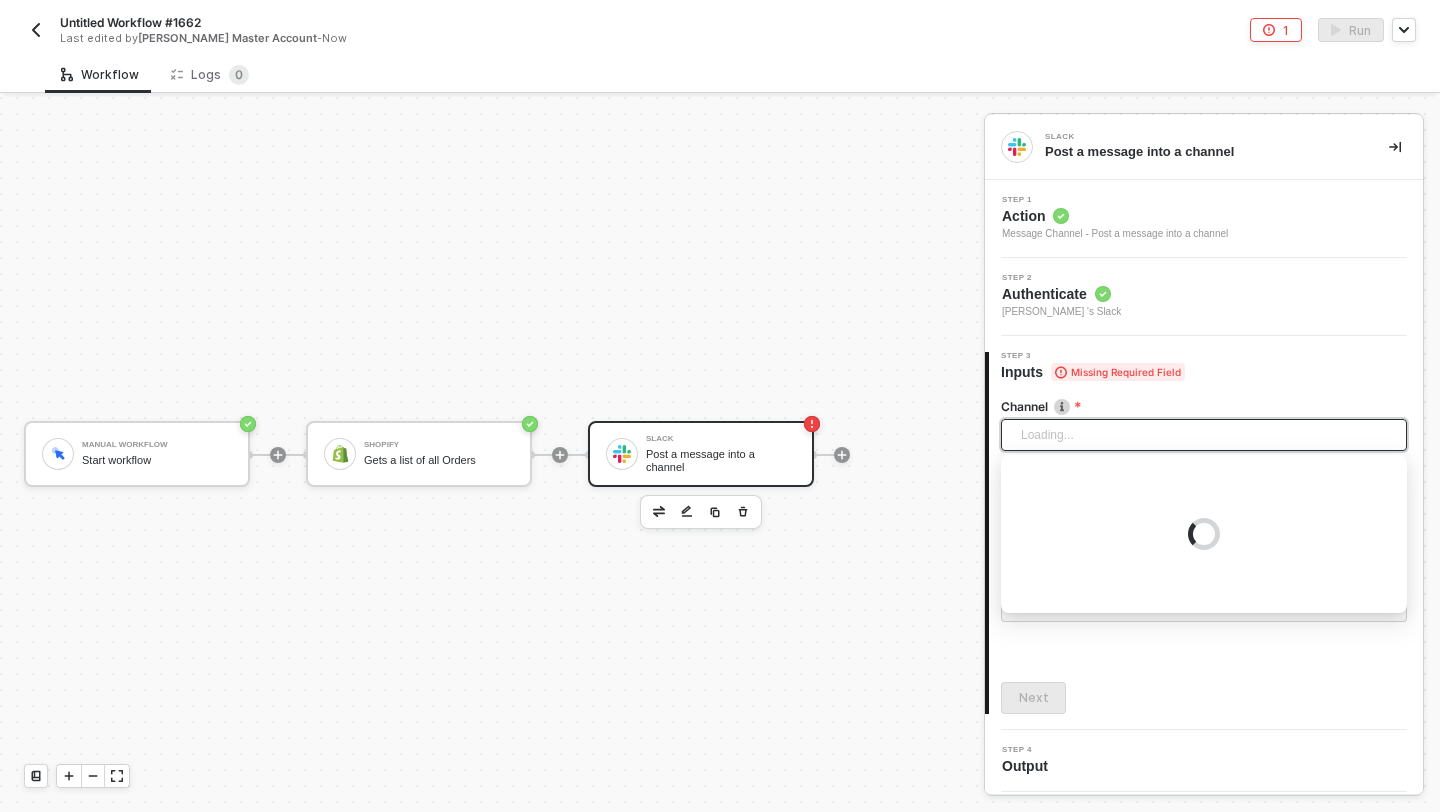 click 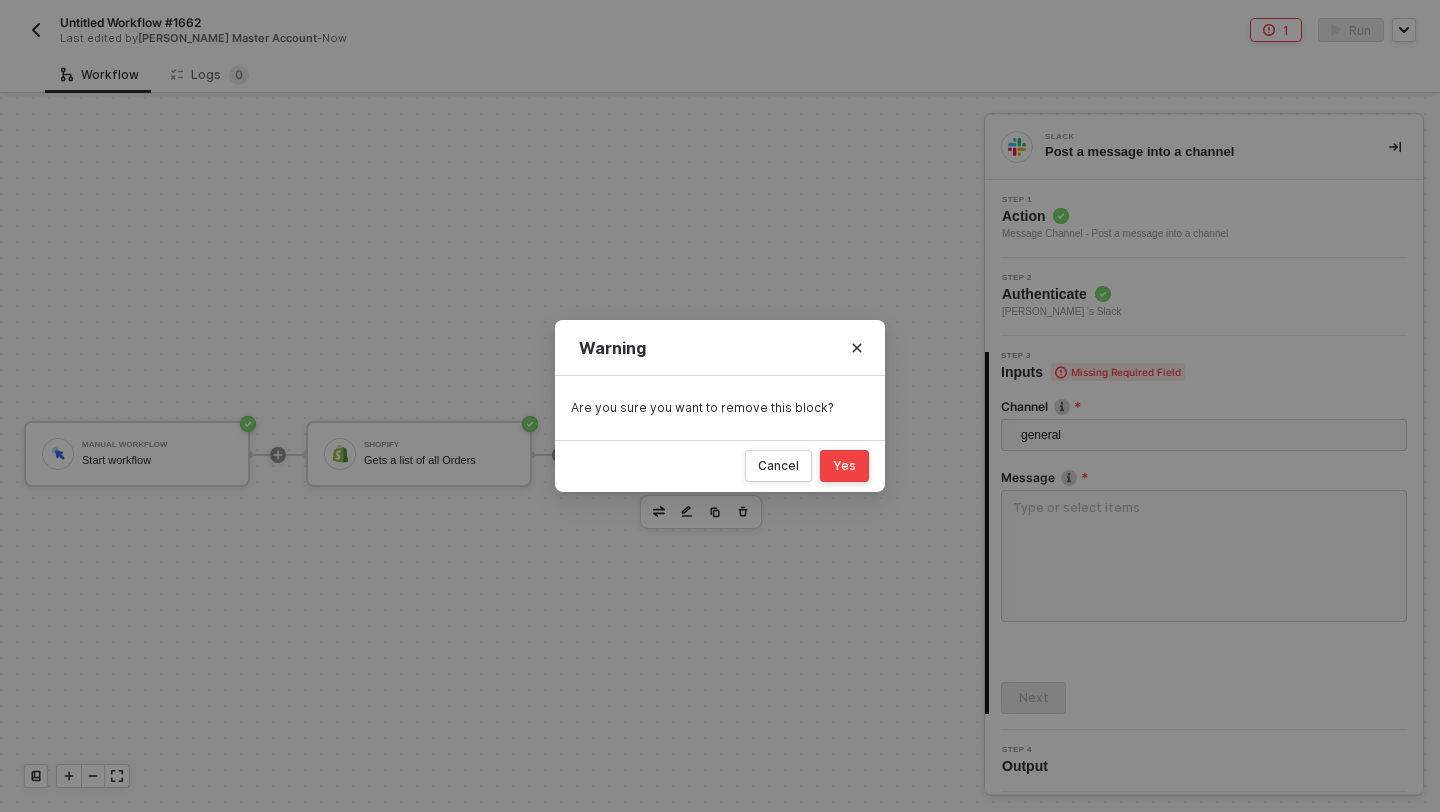 click on "Yes" at bounding box center [844, 466] 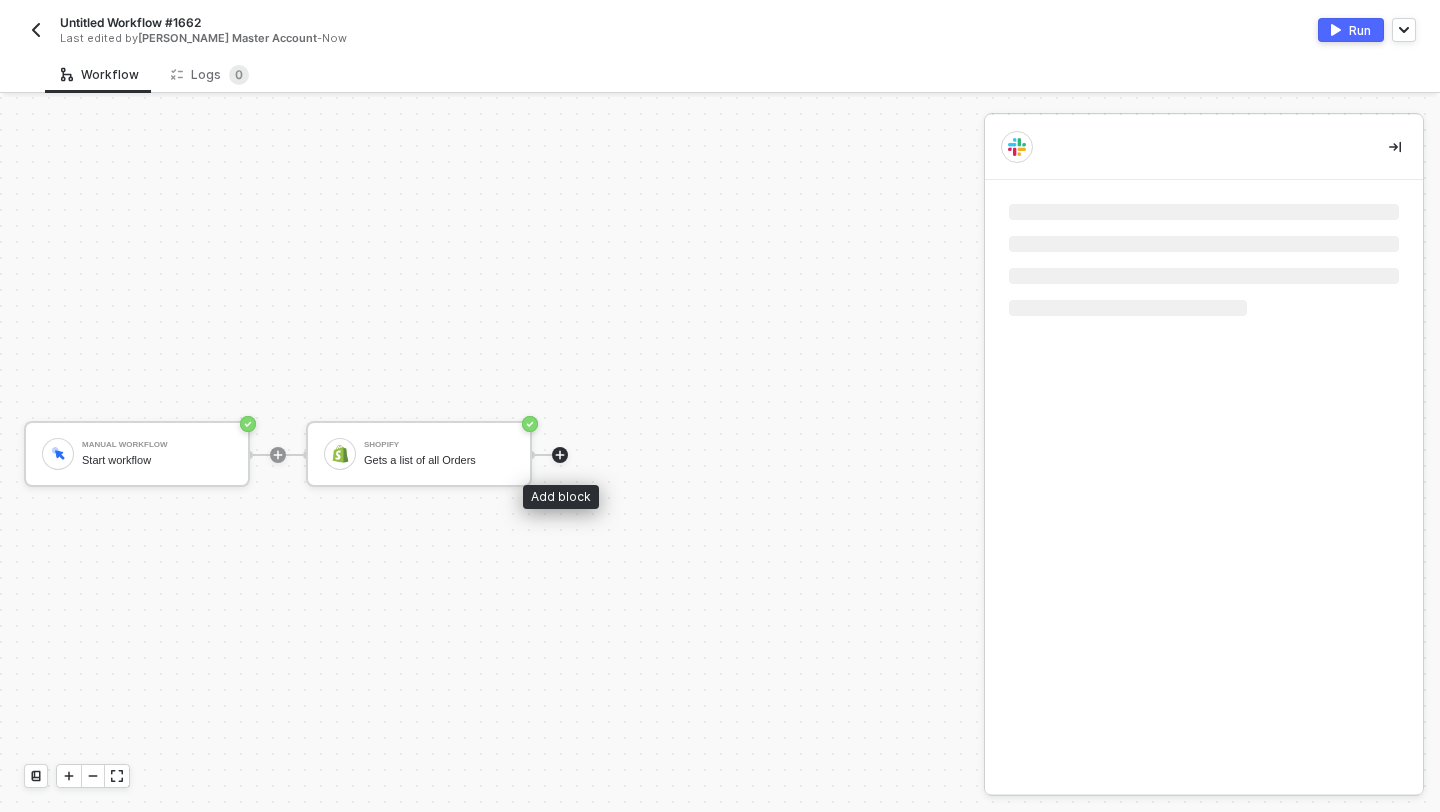 click 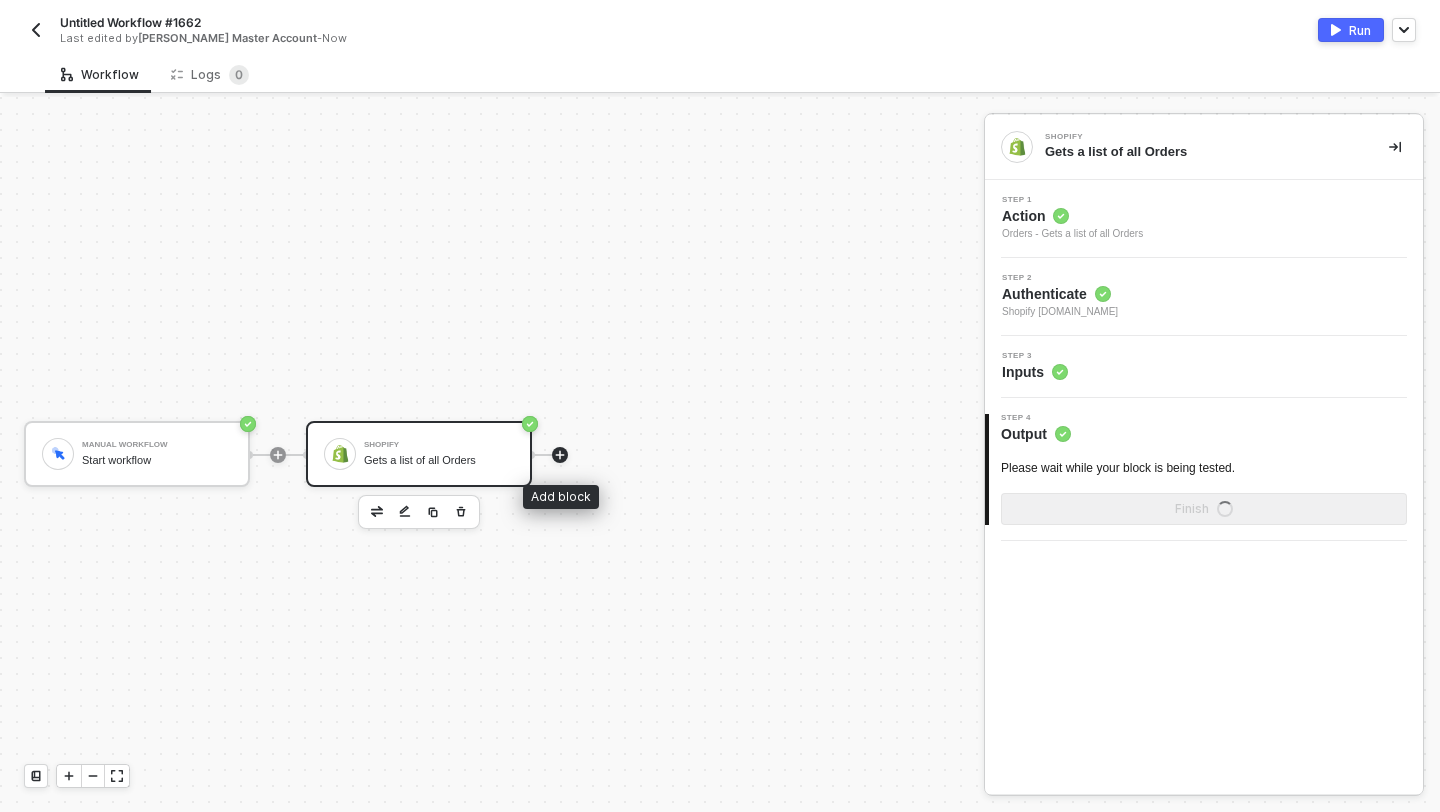 click 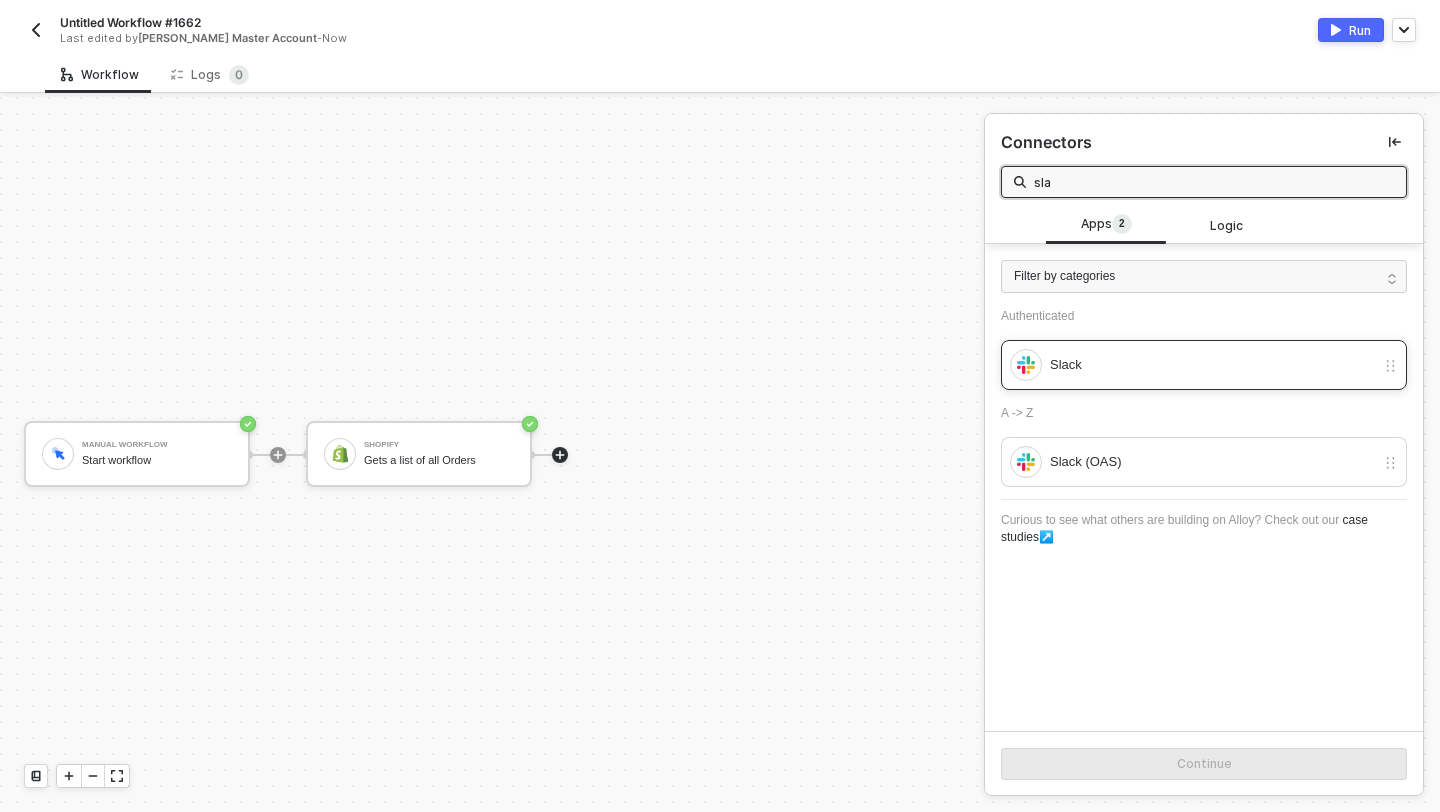 type on "sla" 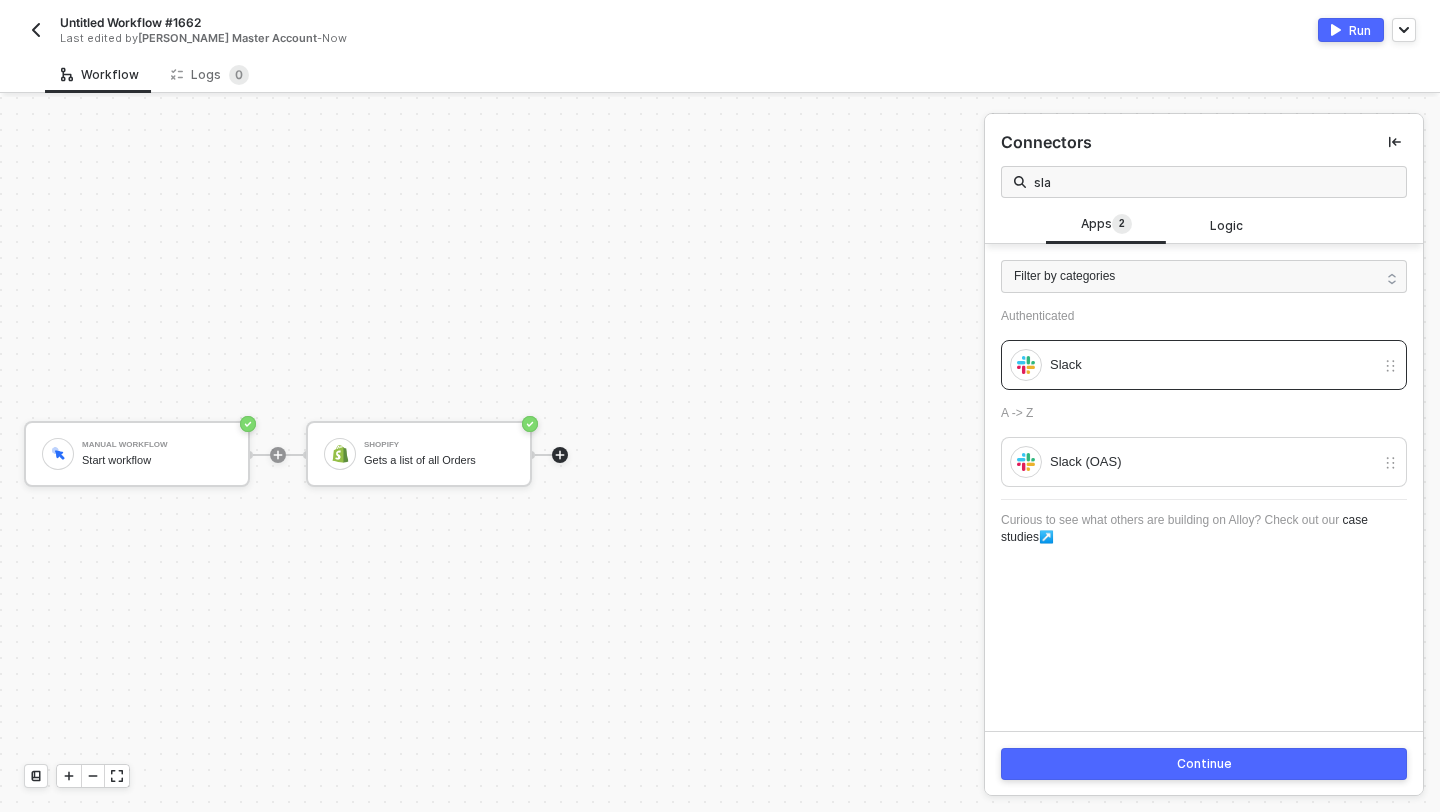 click on "Continue" at bounding box center [1204, 764] 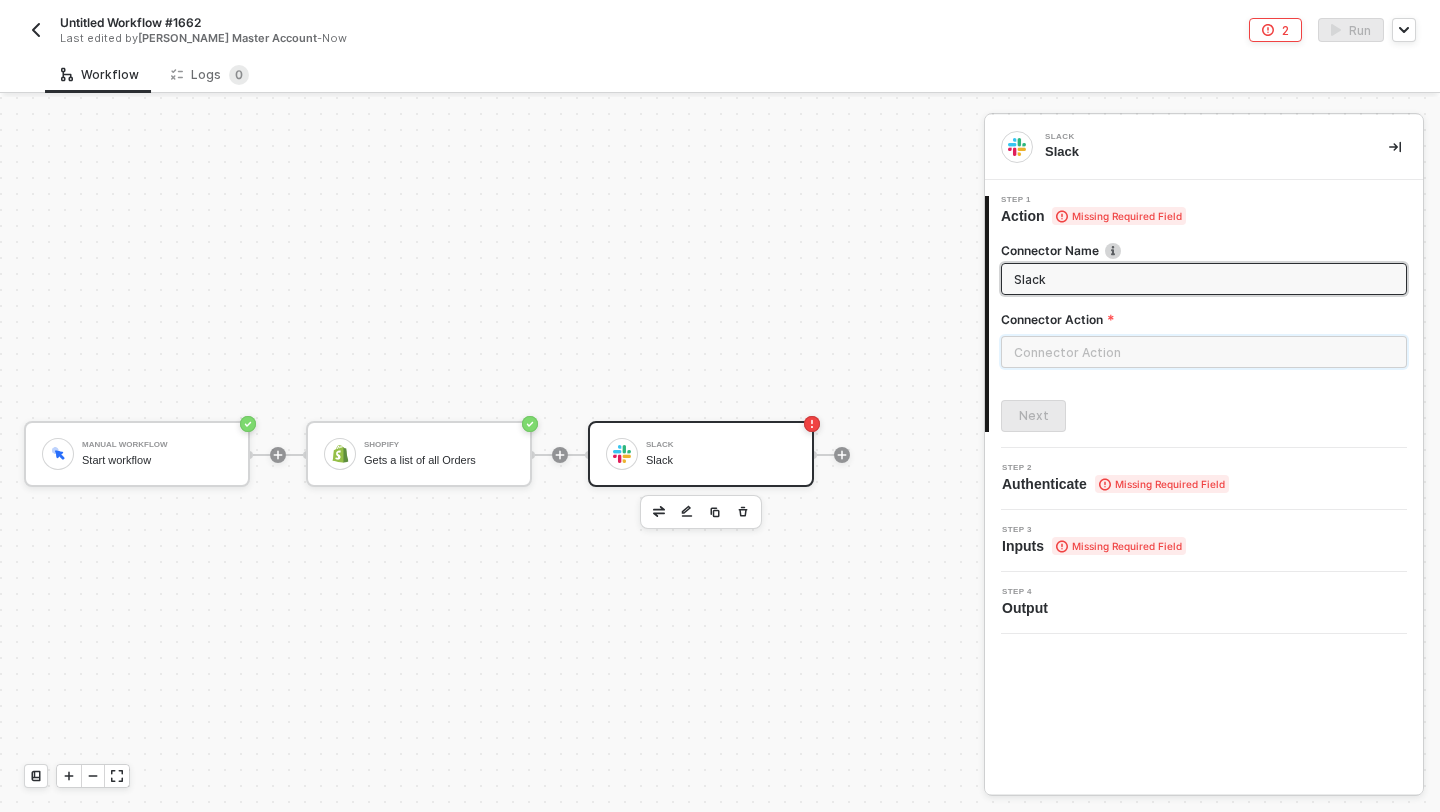 click at bounding box center (1204, 352) 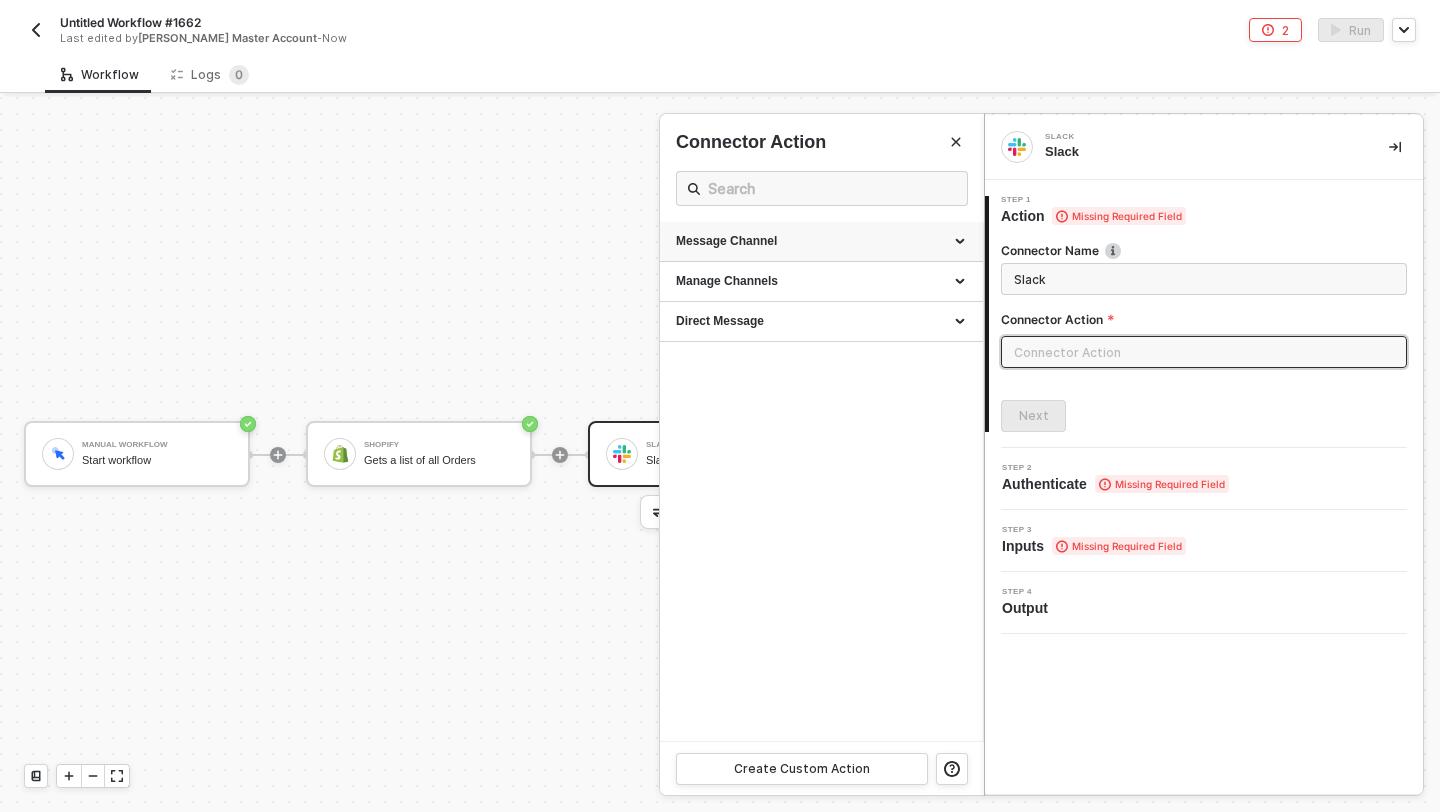 click on "Message Channel" at bounding box center (821, 242) 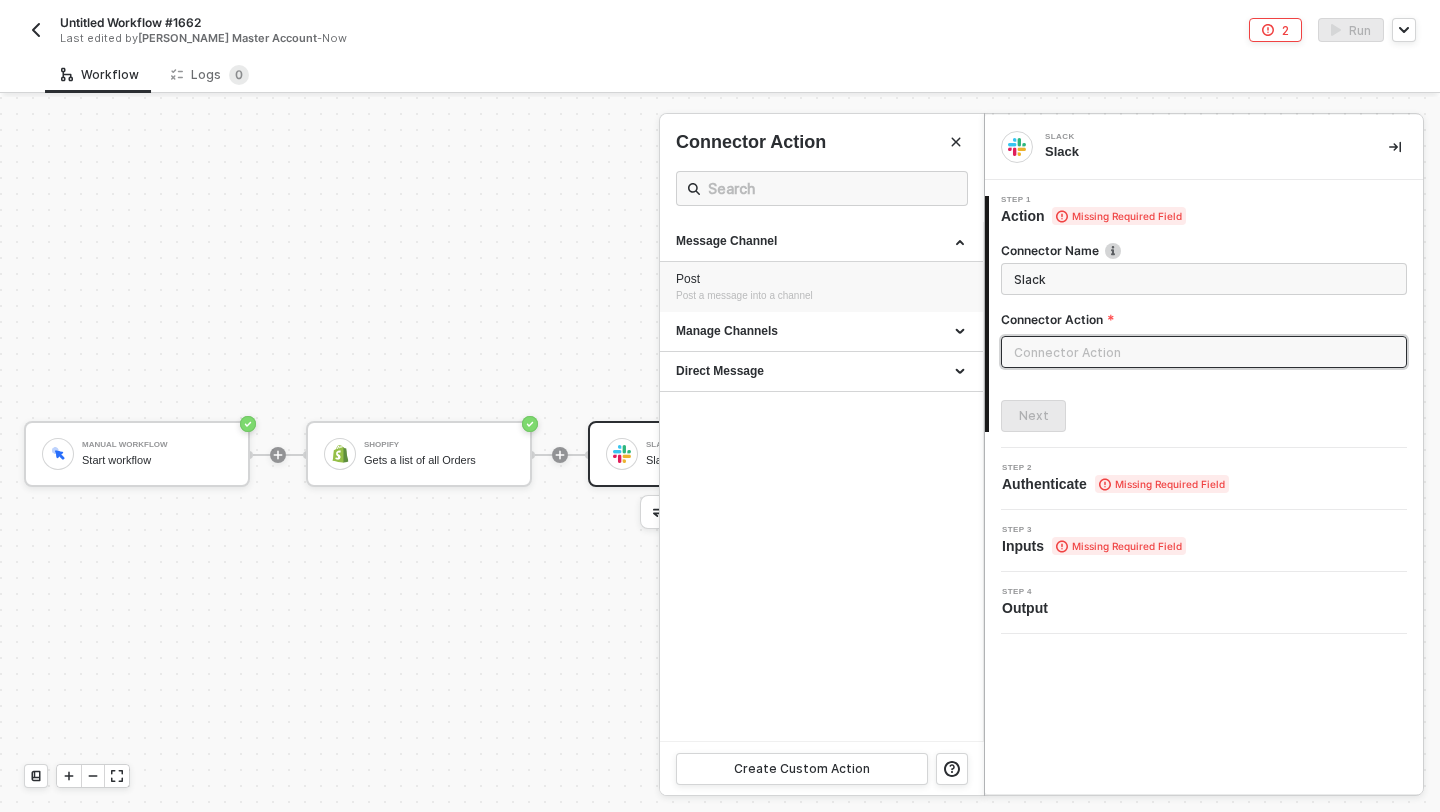 click on "Post" at bounding box center [821, 279] 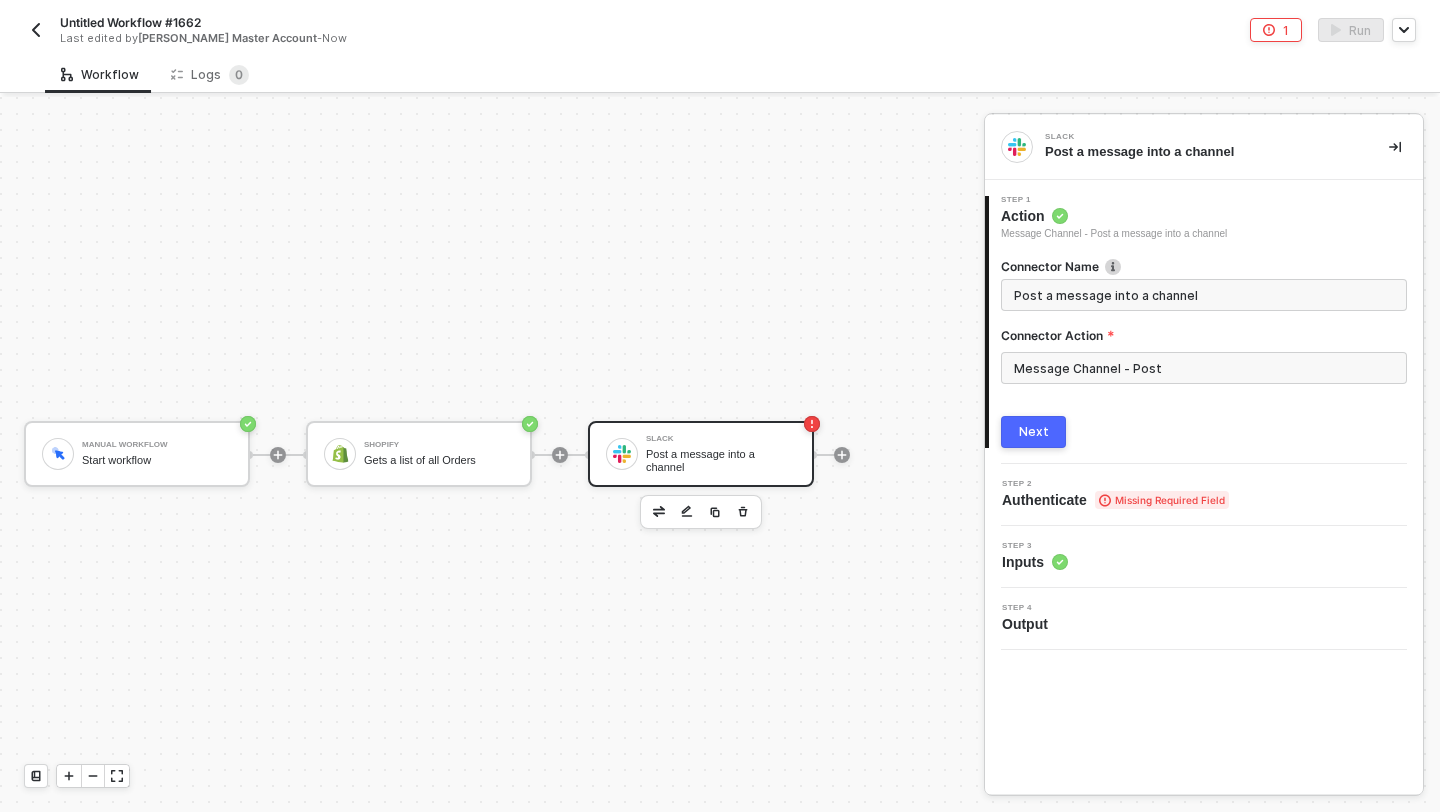 click on "Next" at bounding box center [1033, 432] 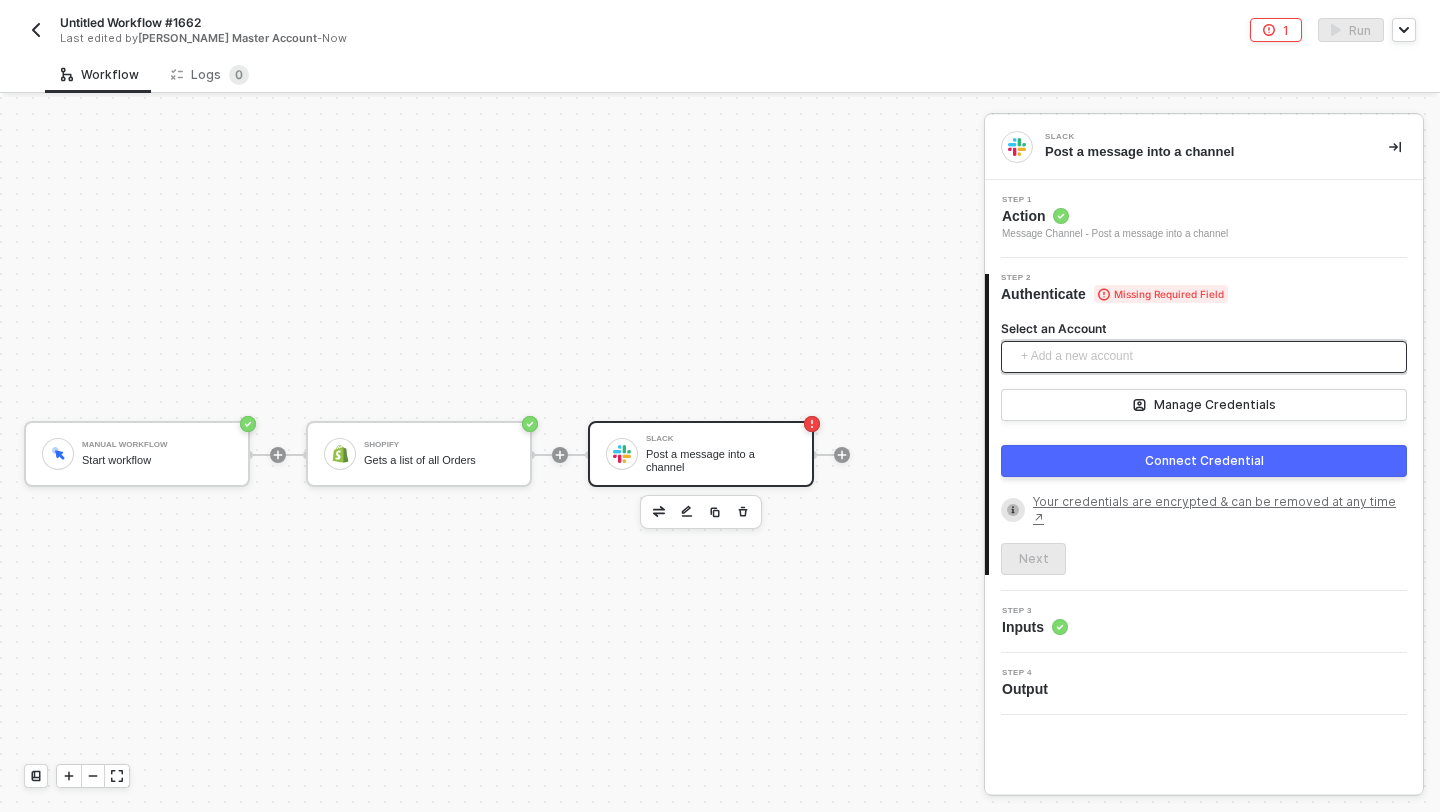click on "+ Add a new account" at bounding box center [1208, 357] 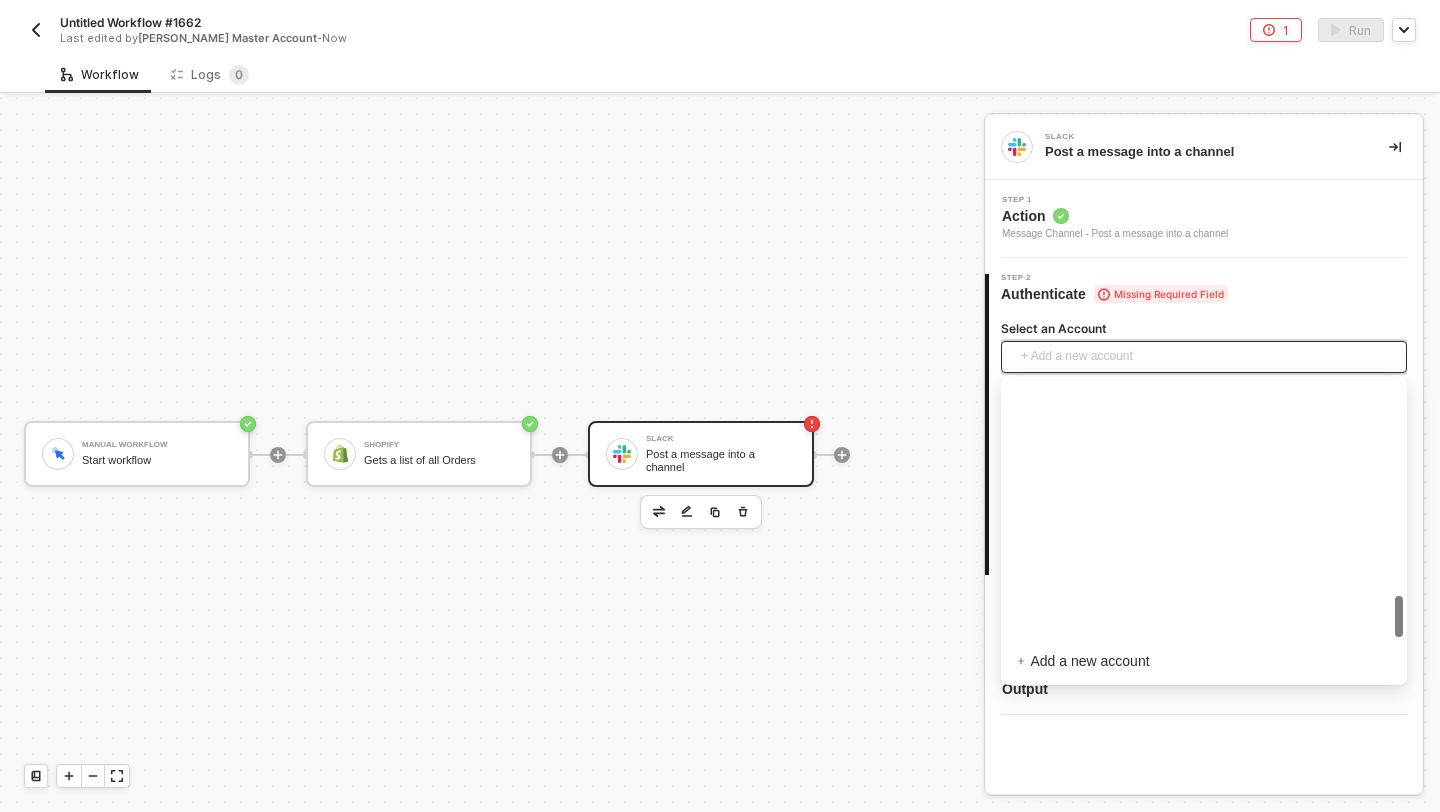 scroll, scrollTop: 1335, scrollLeft: 0, axis: vertical 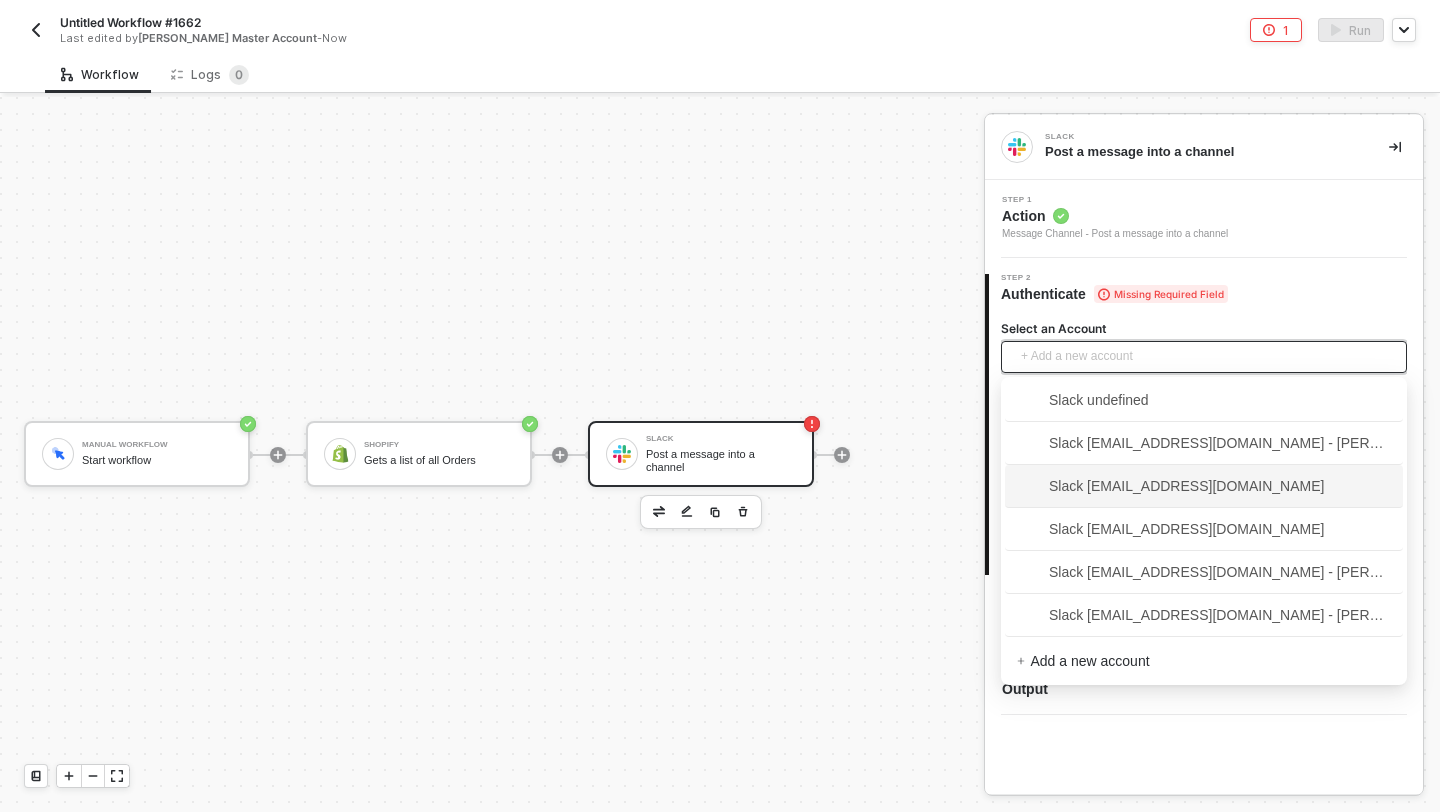 click on "Slack christopher@runalloy.com" at bounding box center [1170, 486] 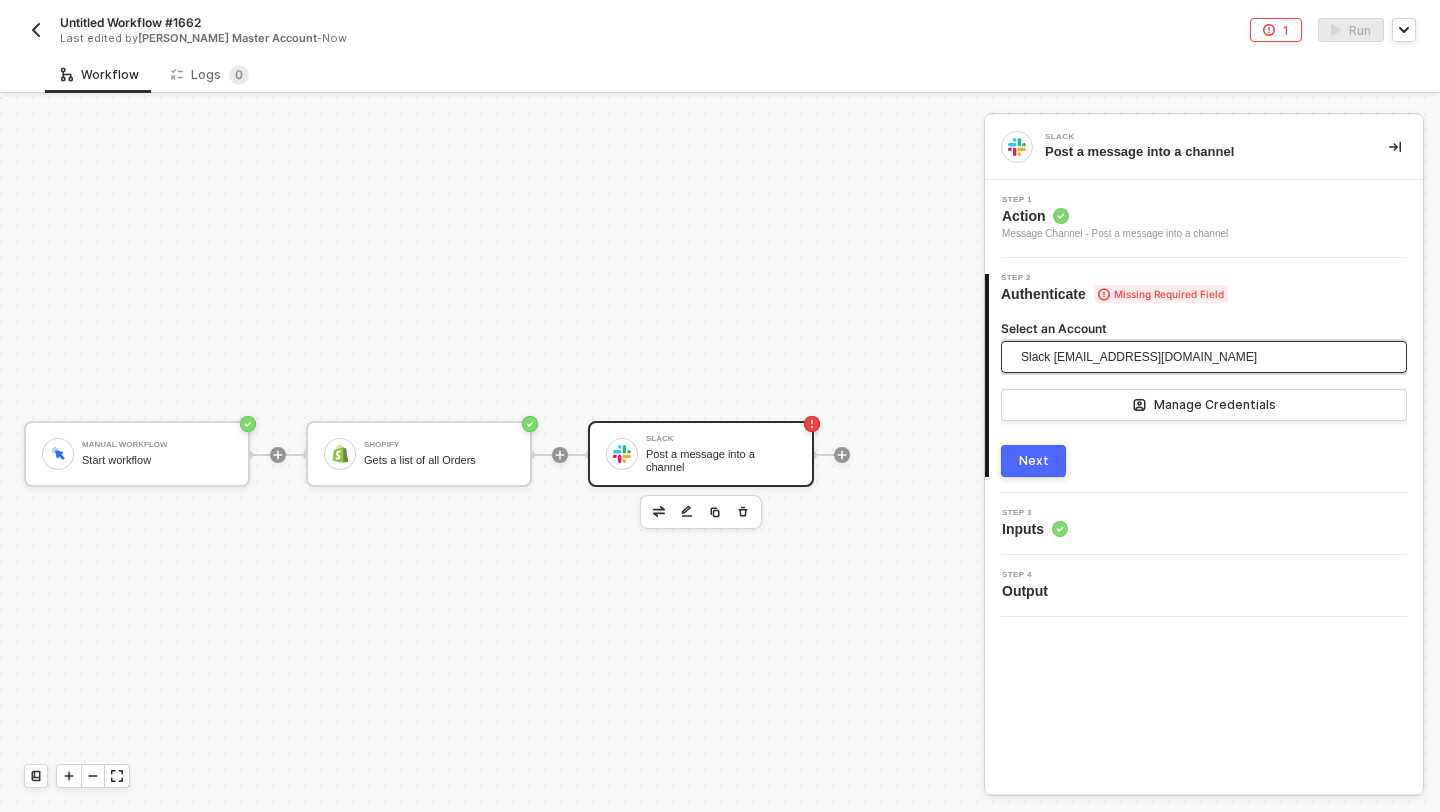 click on "Slack christopher@runalloy.com" at bounding box center (1139, 357) 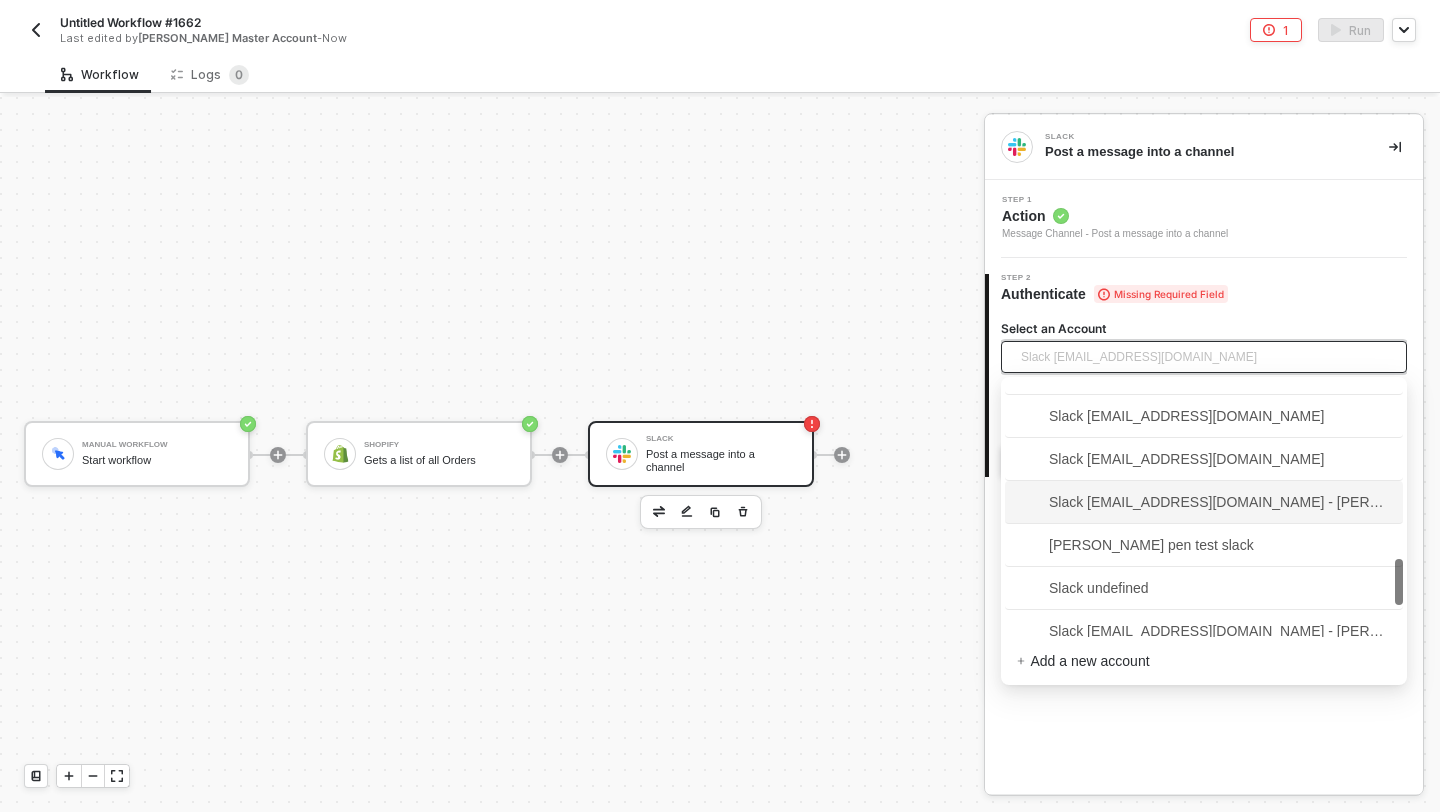 scroll, scrollTop: 976, scrollLeft: 0, axis: vertical 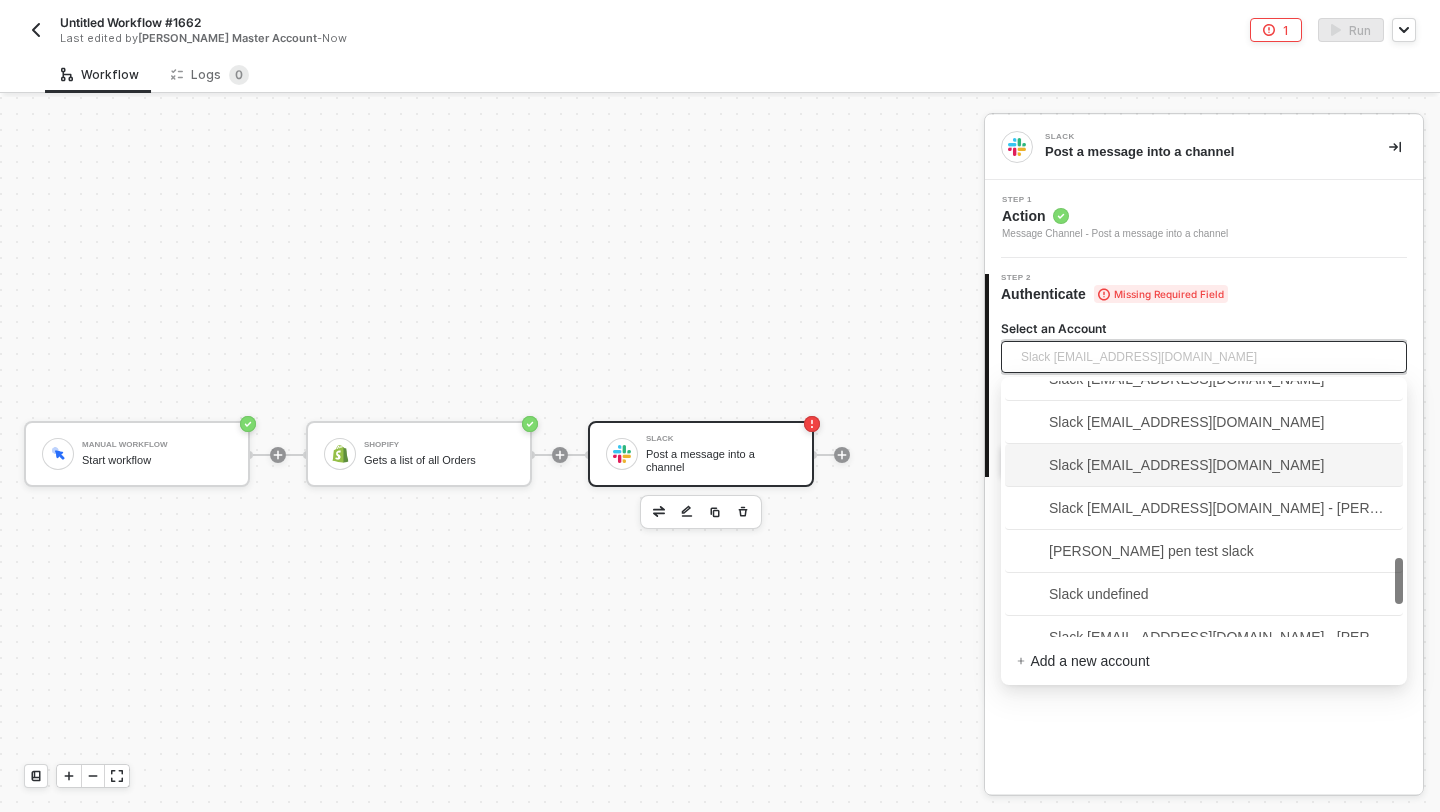 click on "Slack michellemae@runalloy.com" at bounding box center (1170, 465) 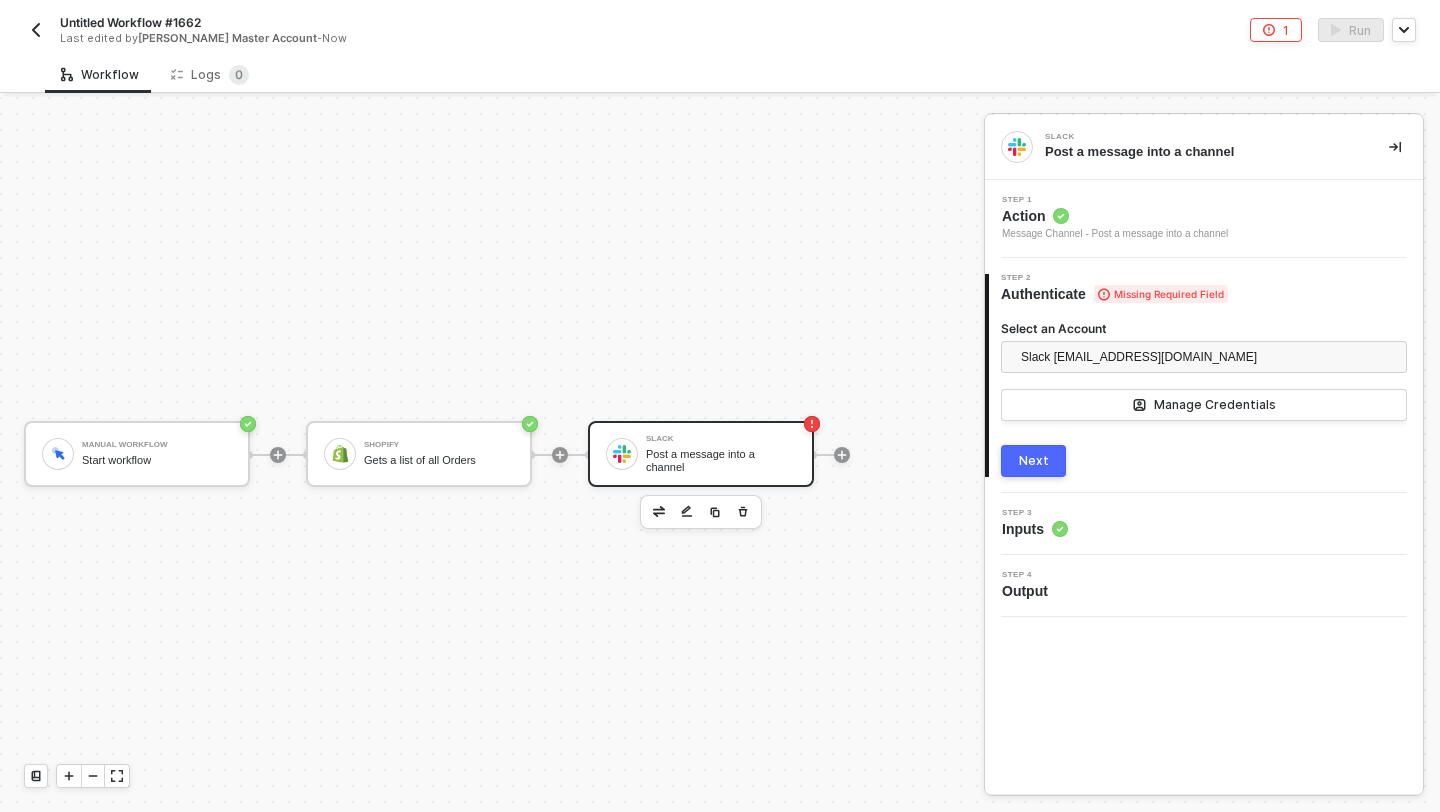 click on "Next" at bounding box center (1033, 461) 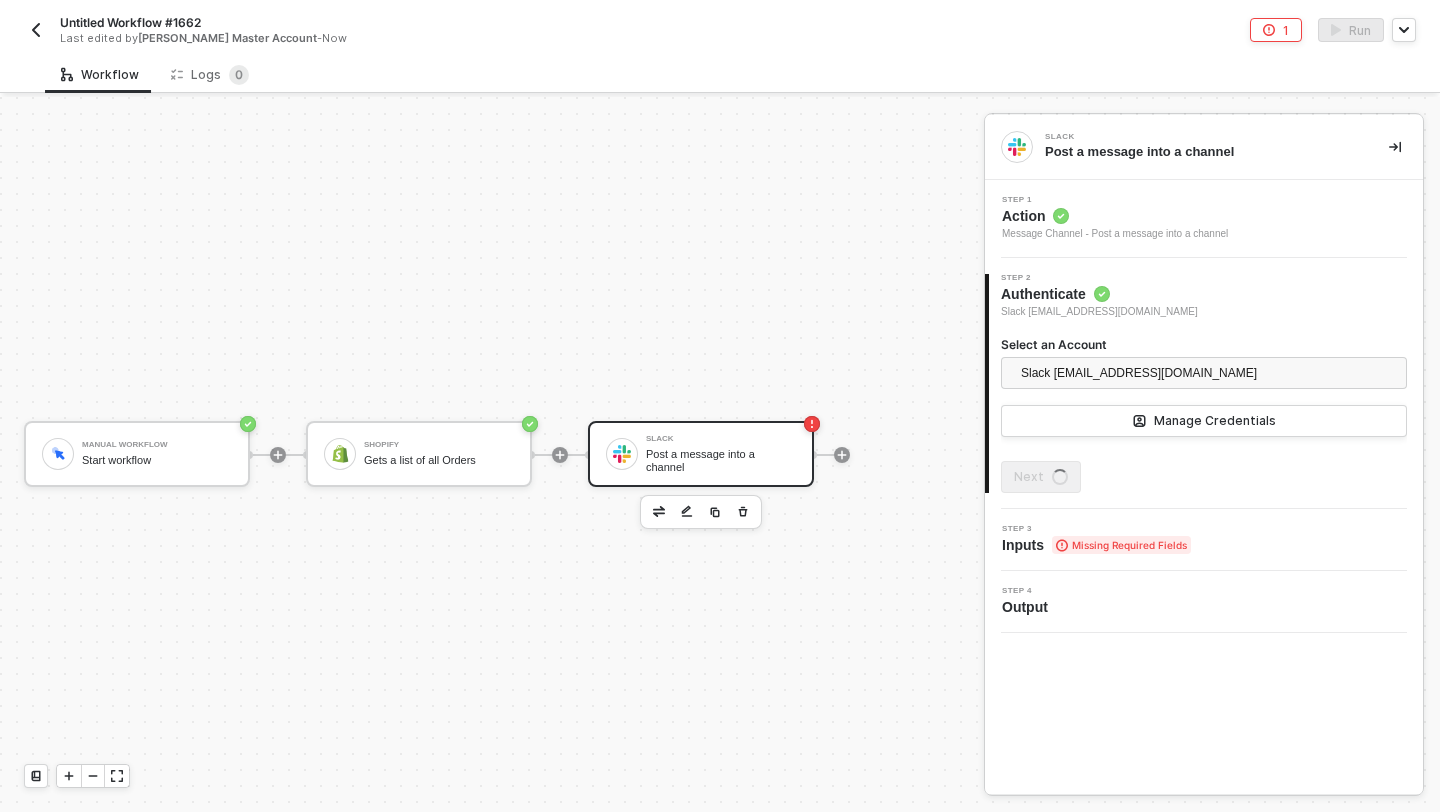 type 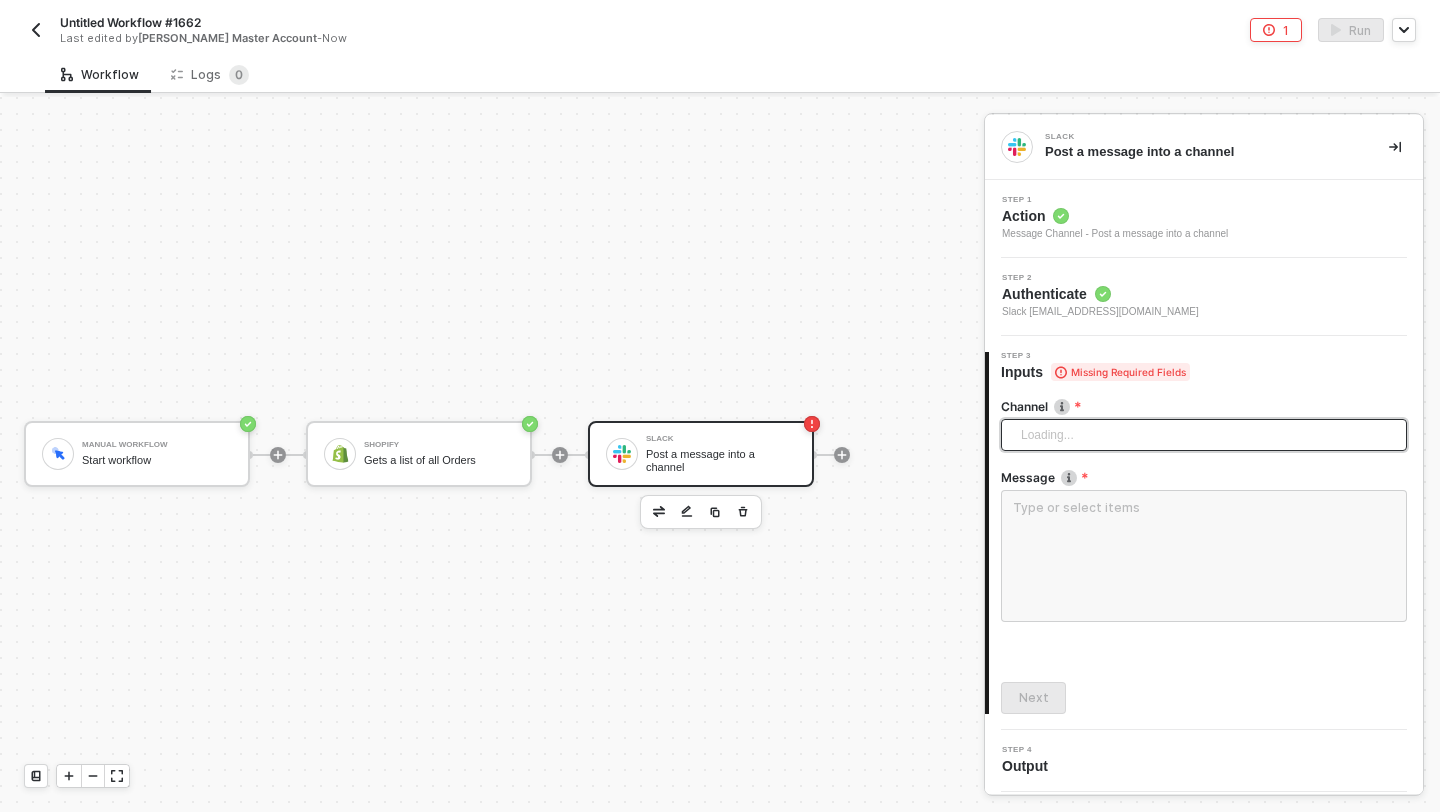 click on "Loading..." at bounding box center [1208, 435] 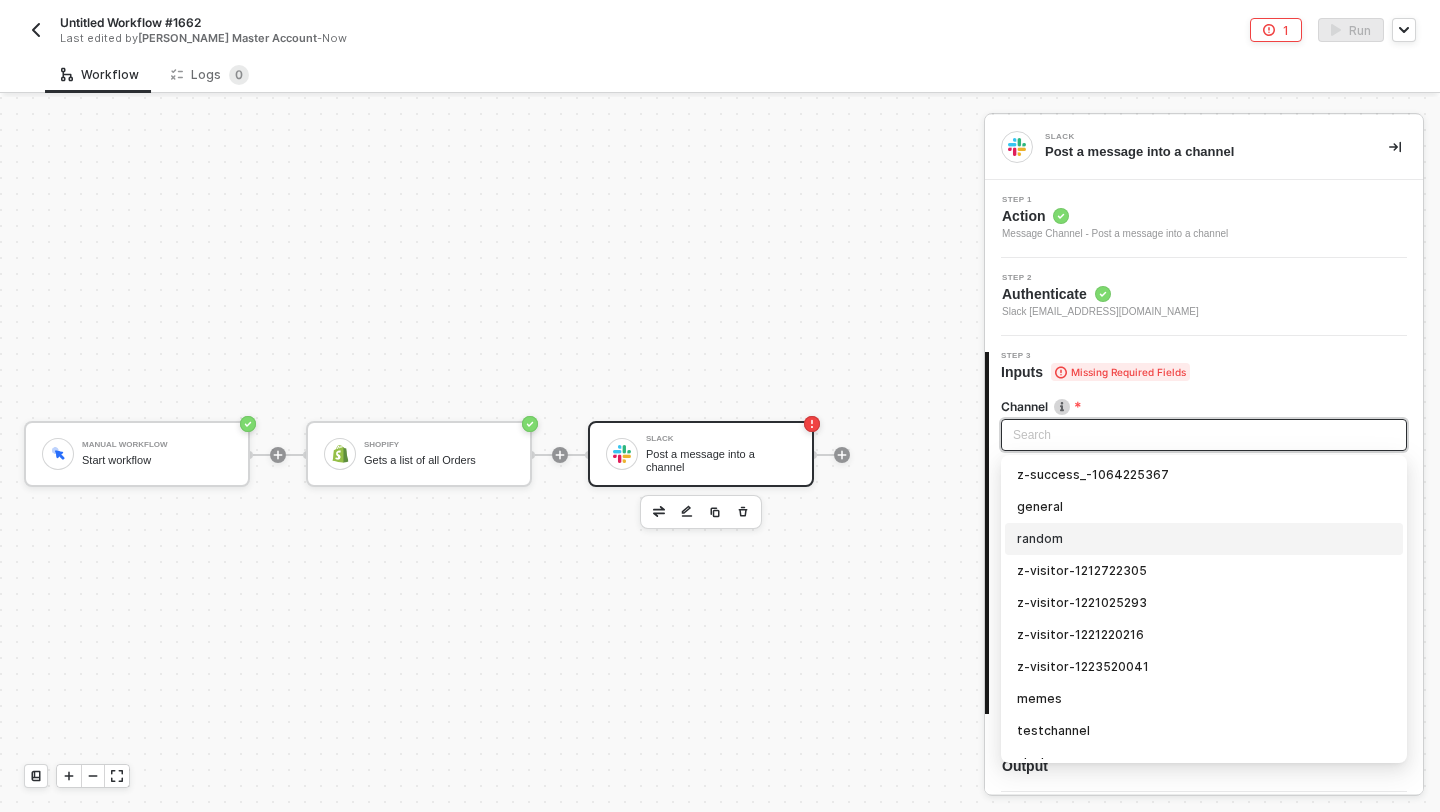 click on "random" at bounding box center (1204, 539) 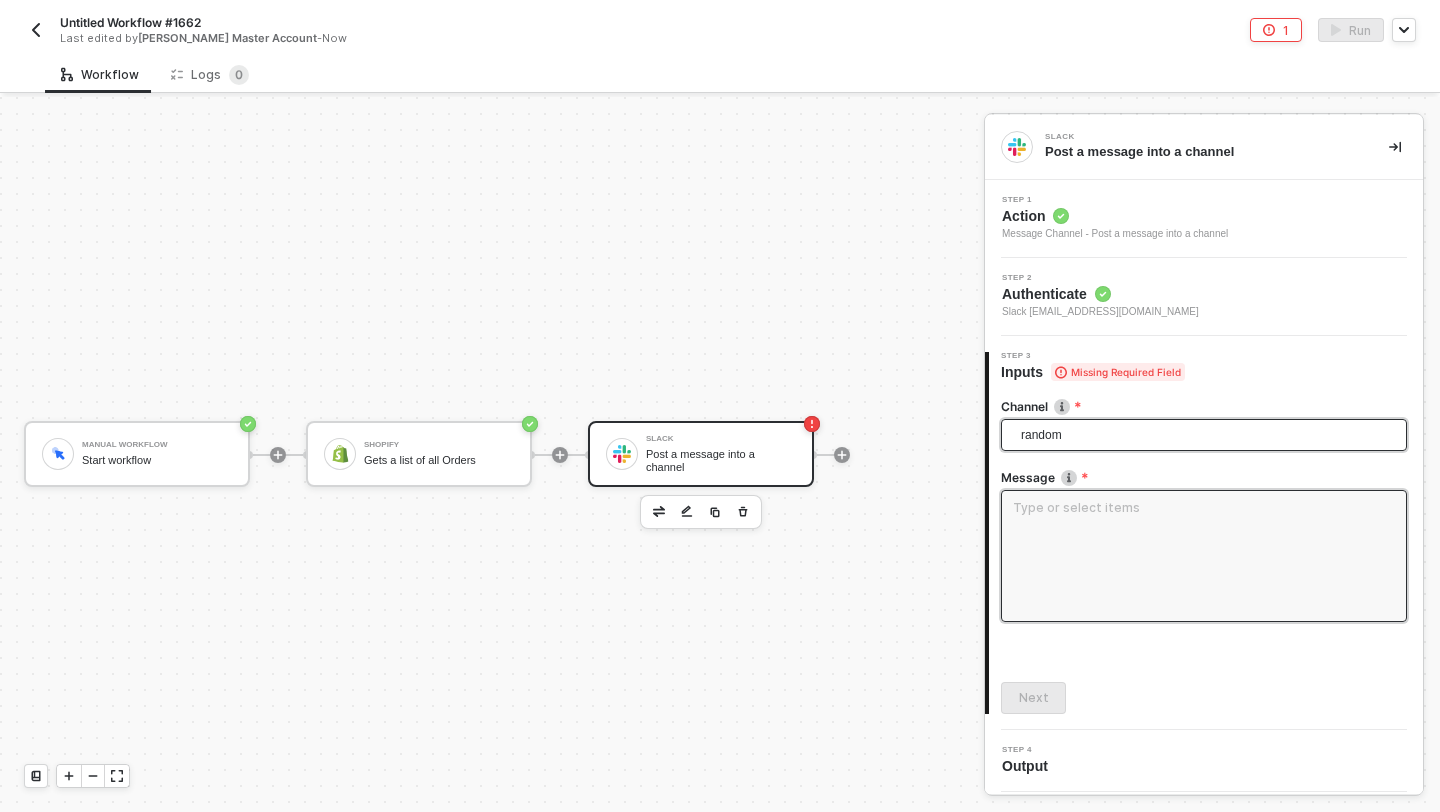 click at bounding box center (1204, 556) 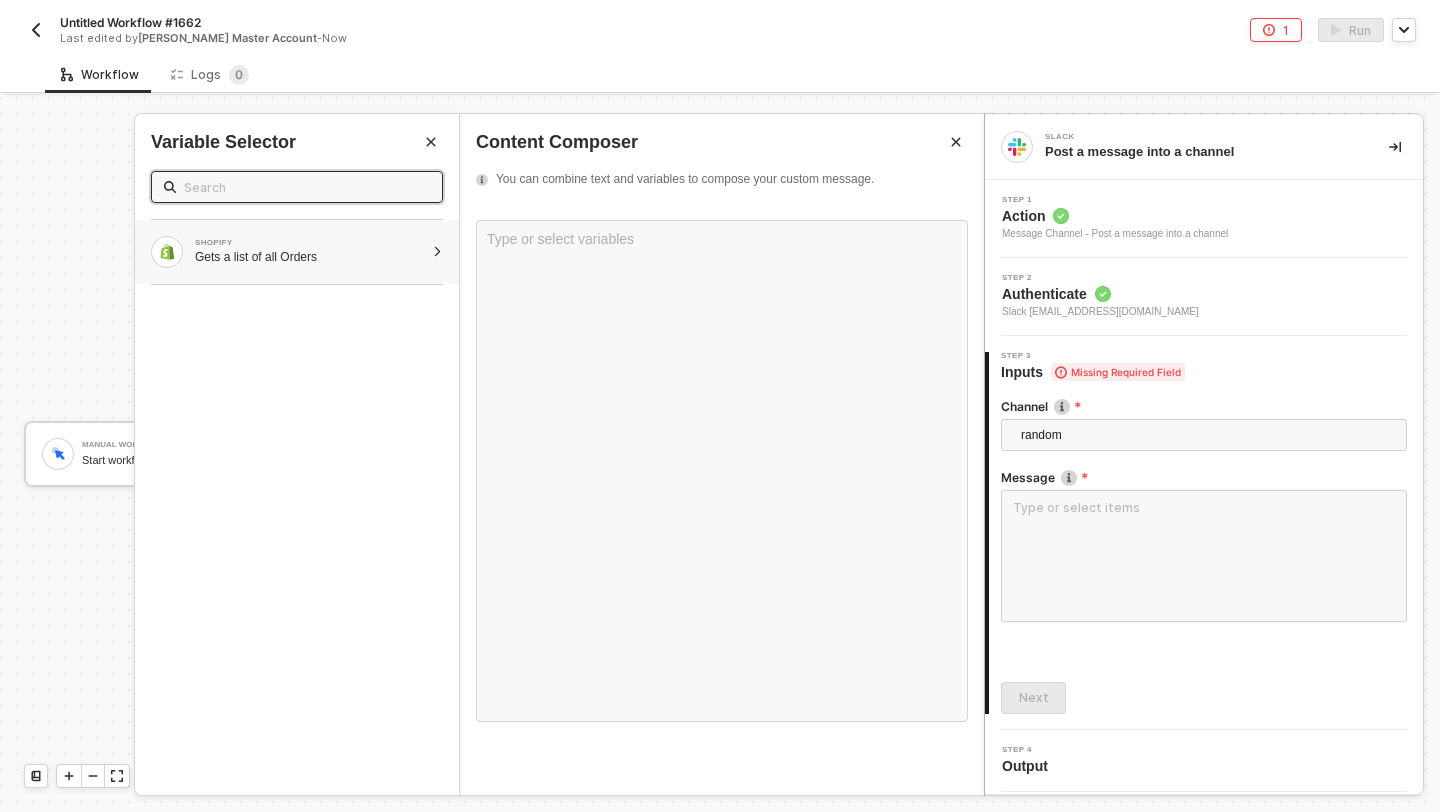 click on "SHOPIFY" at bounding box center (309, 243) 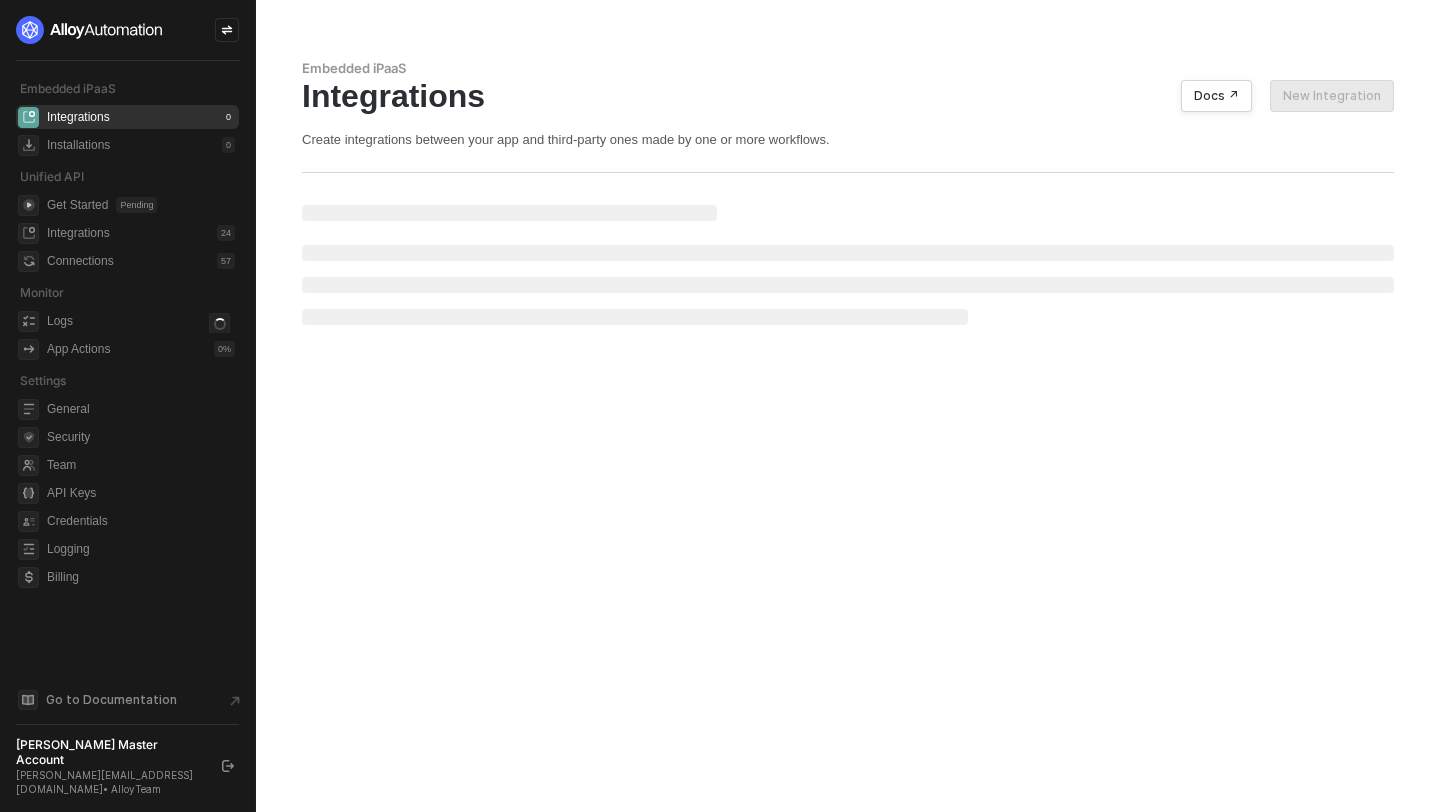 scroll, scrollTop: 0, scrollLeft: 0, axis: both 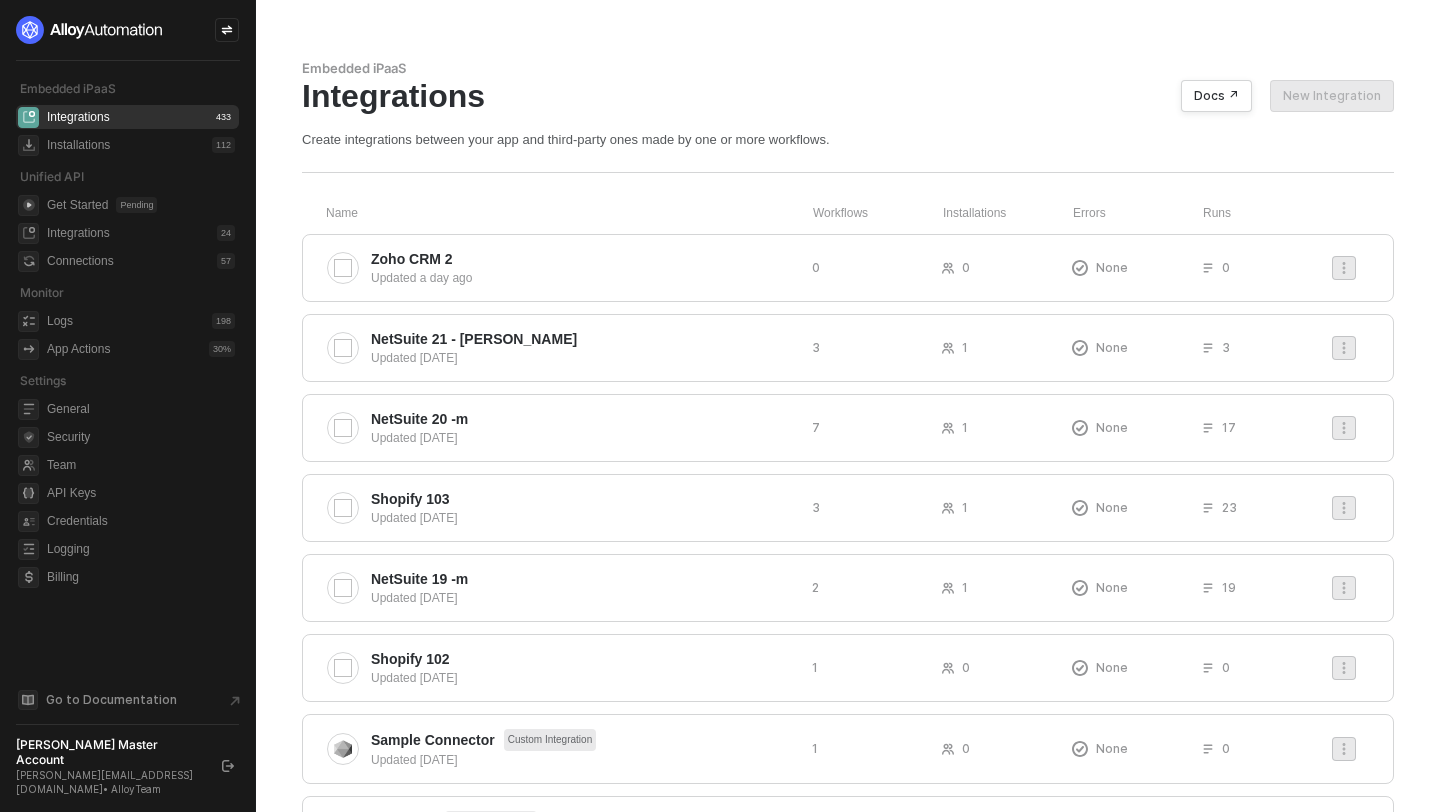 click at bounding box center (227, 30) 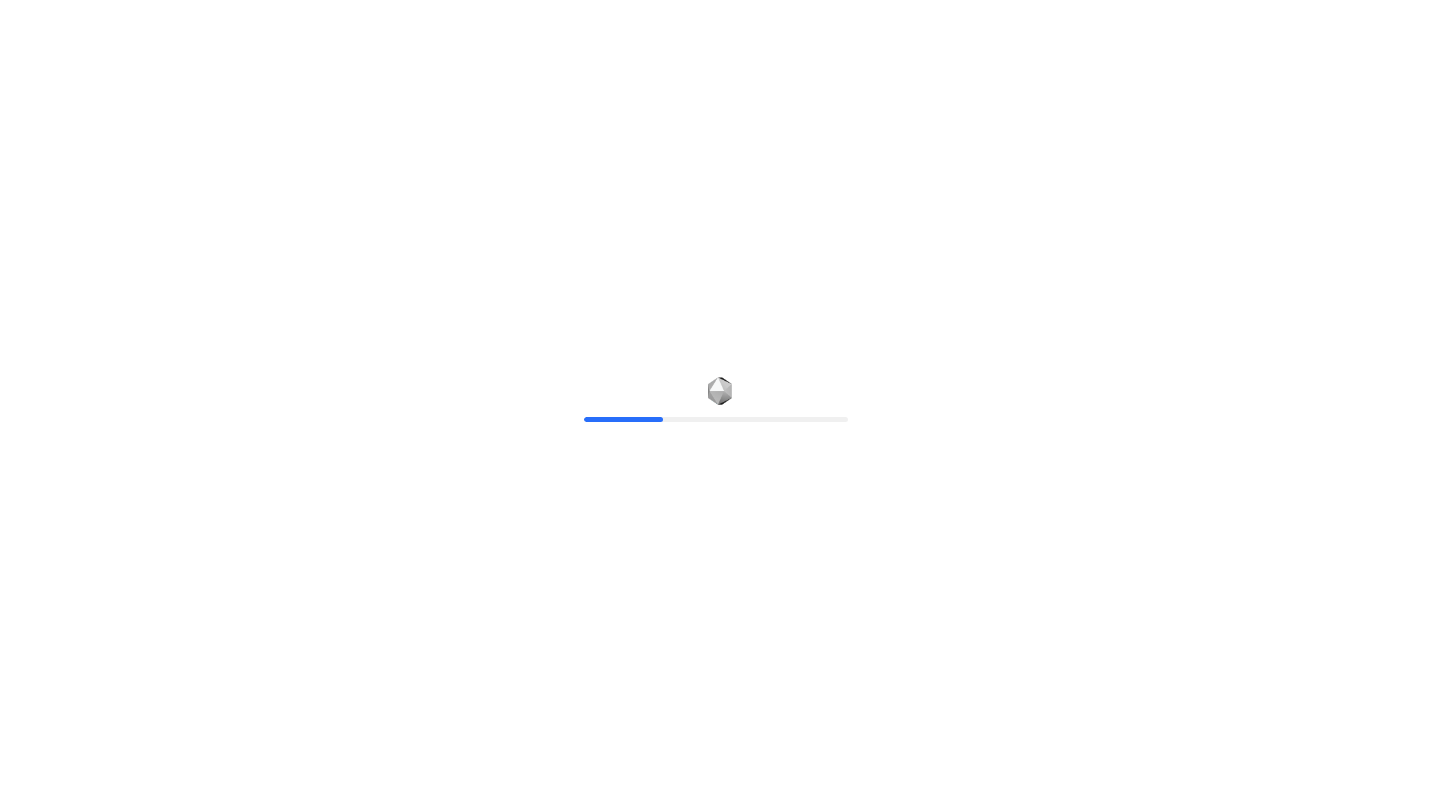 scroll, scrollTop: 0, scrollLeft: 0, axis: both 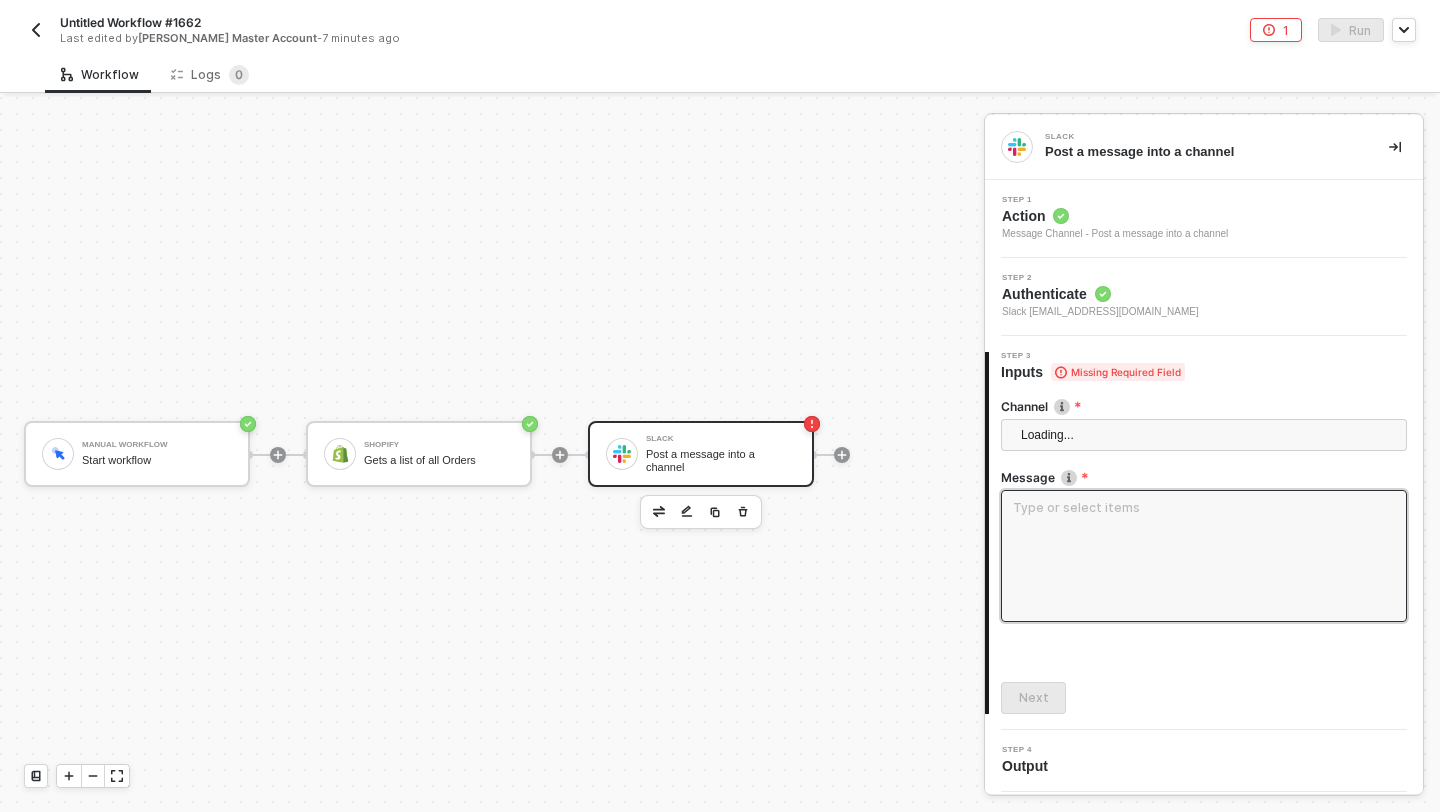 click at bounding box center (1204, 556) 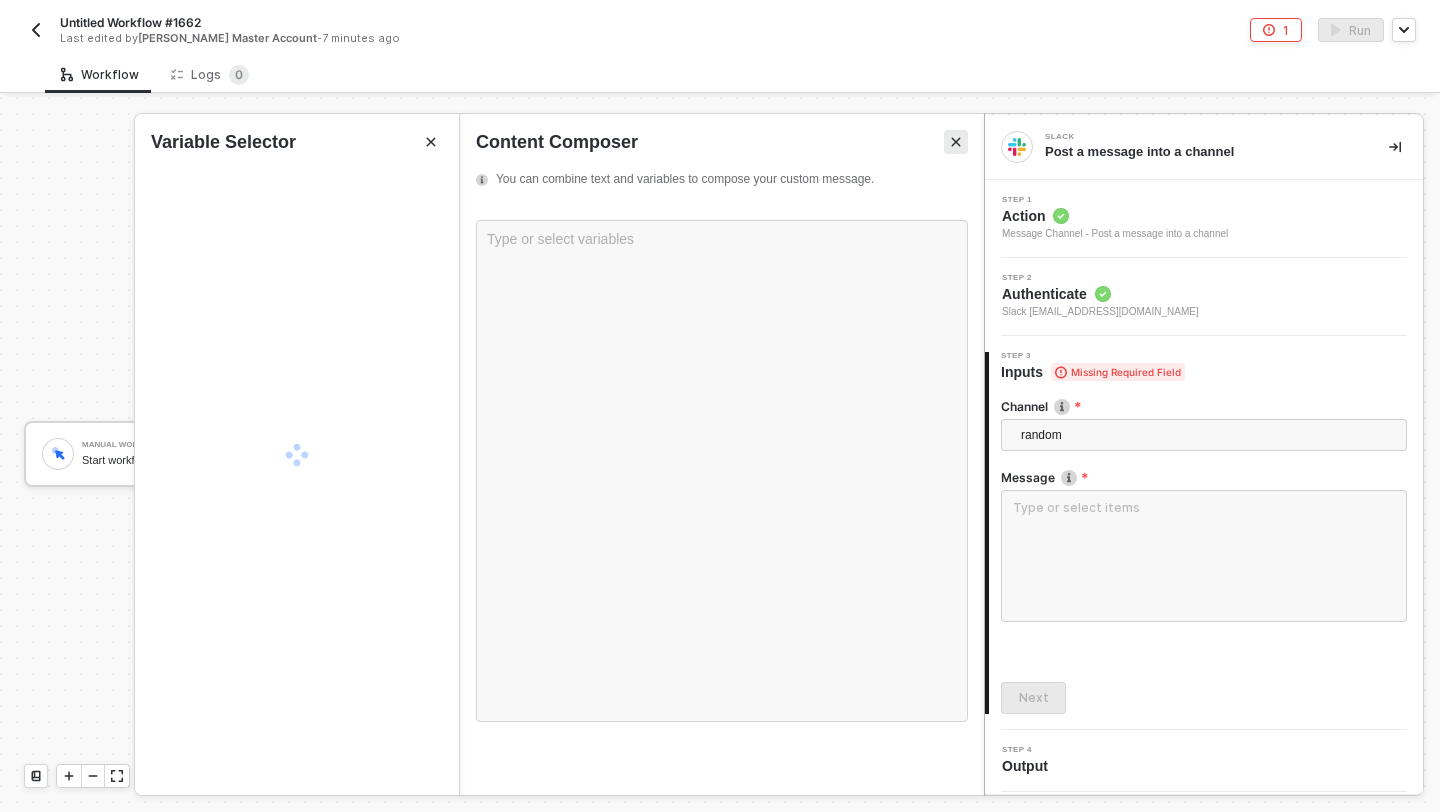 click 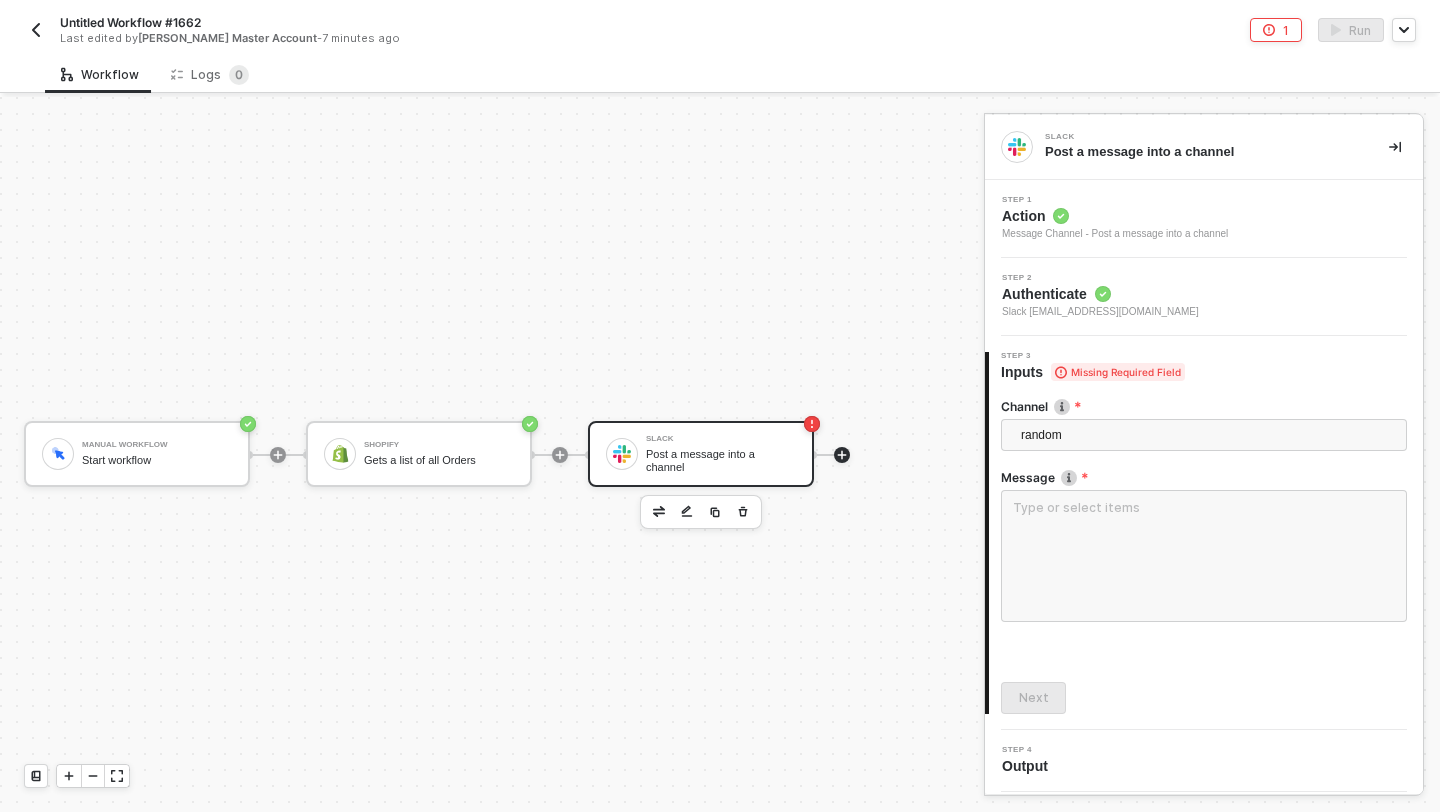click 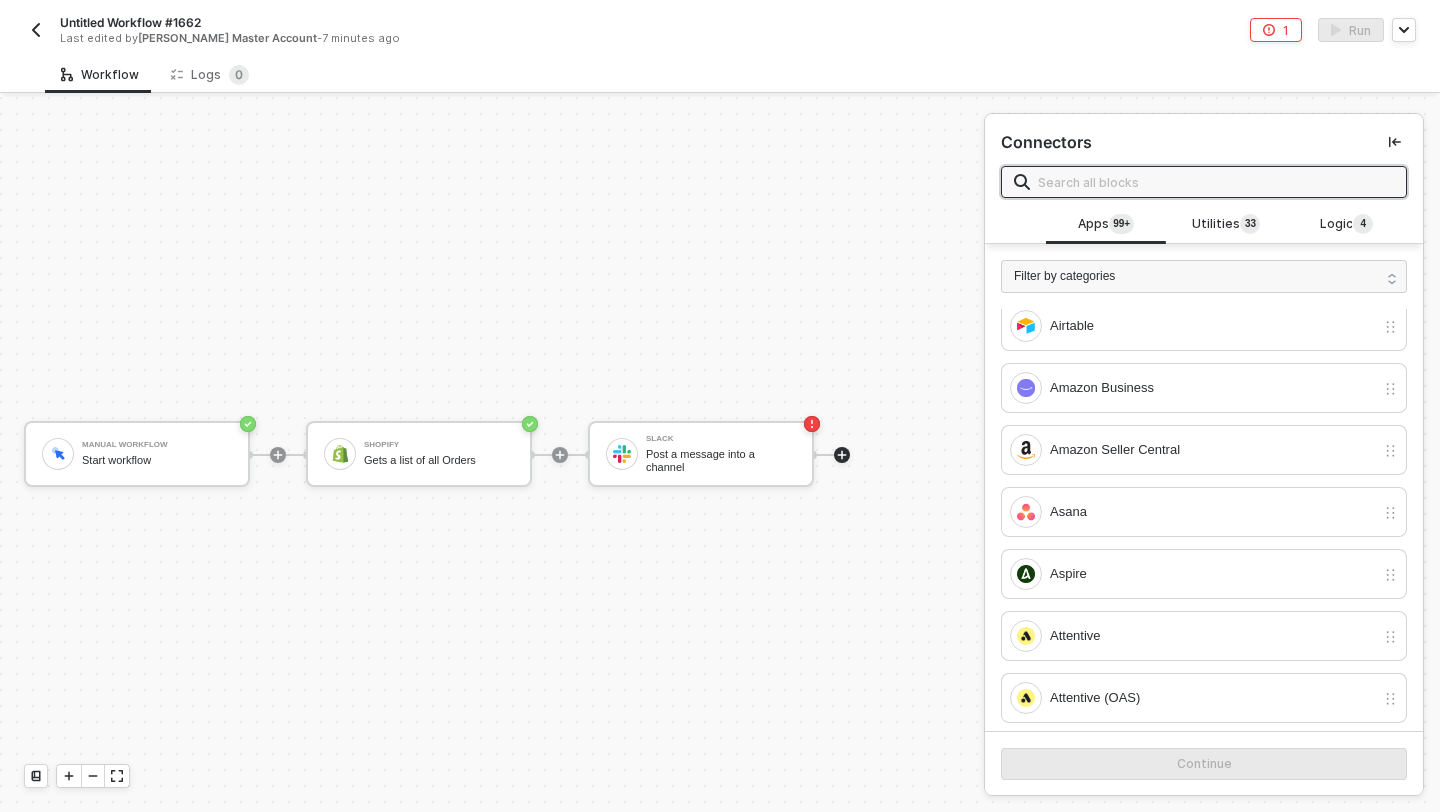 scroll, scrollTop: 0, scrollLeft: 0, axis: both 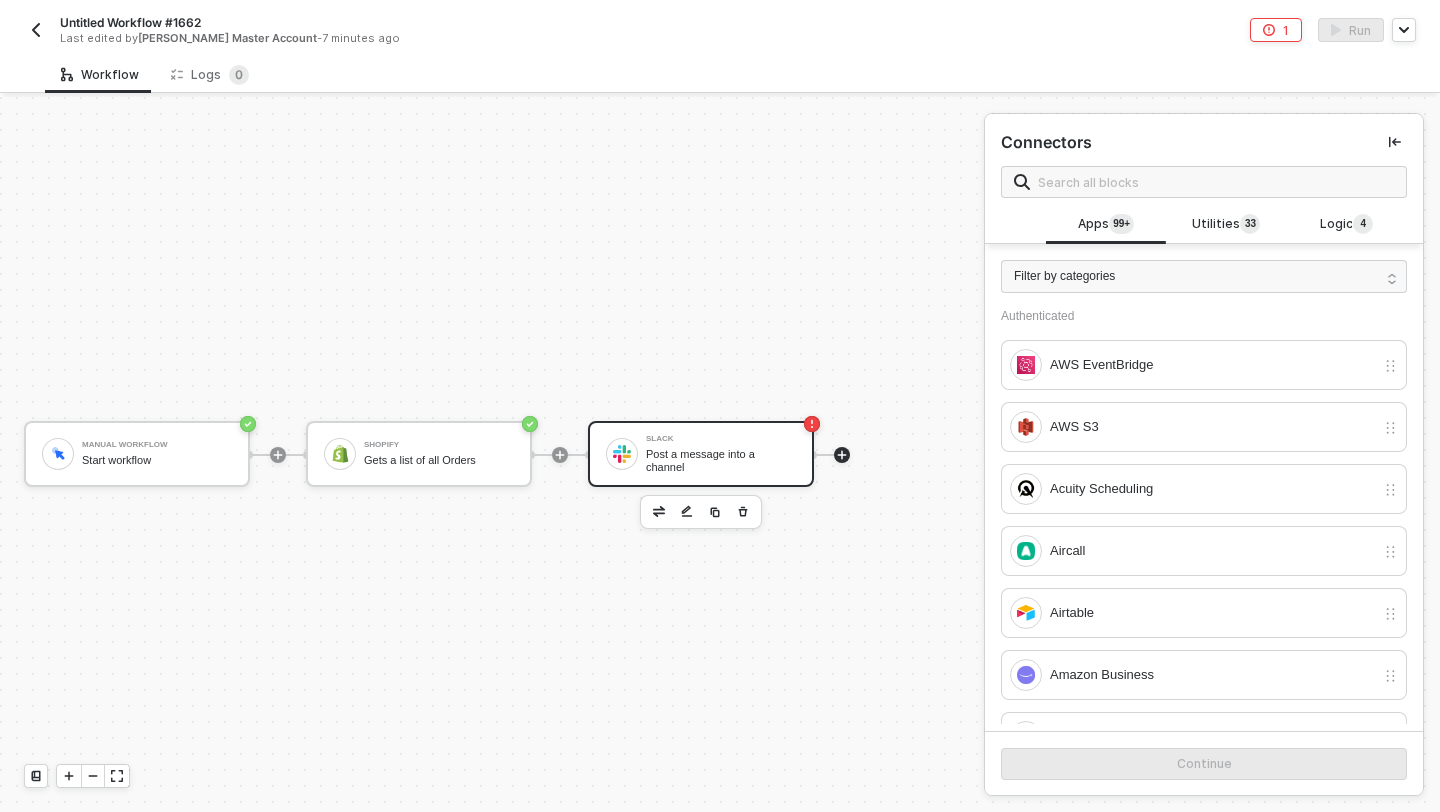 click on "Post a message into a channel" at bounding box center (721, 460) 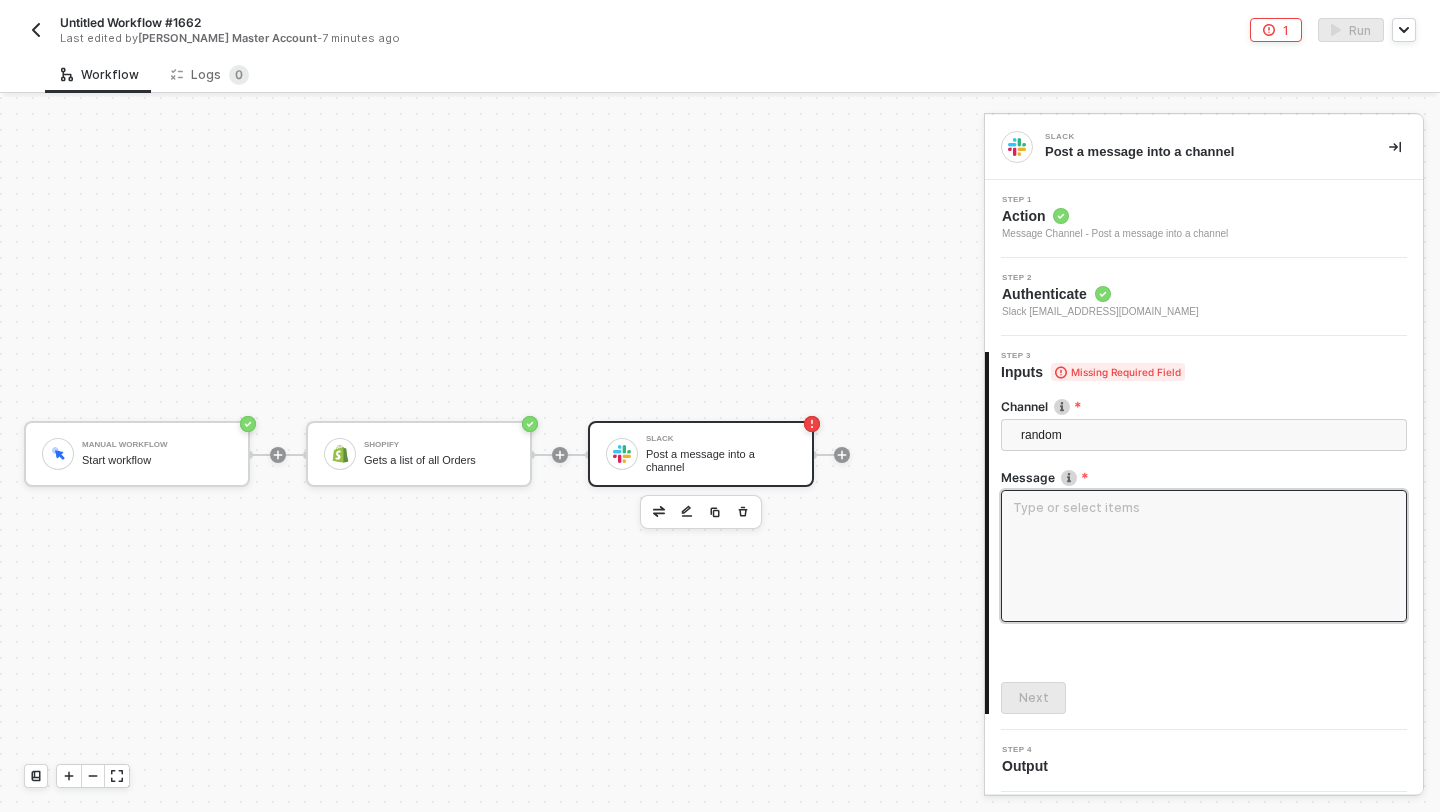 click at bounding box center (1204, 556) 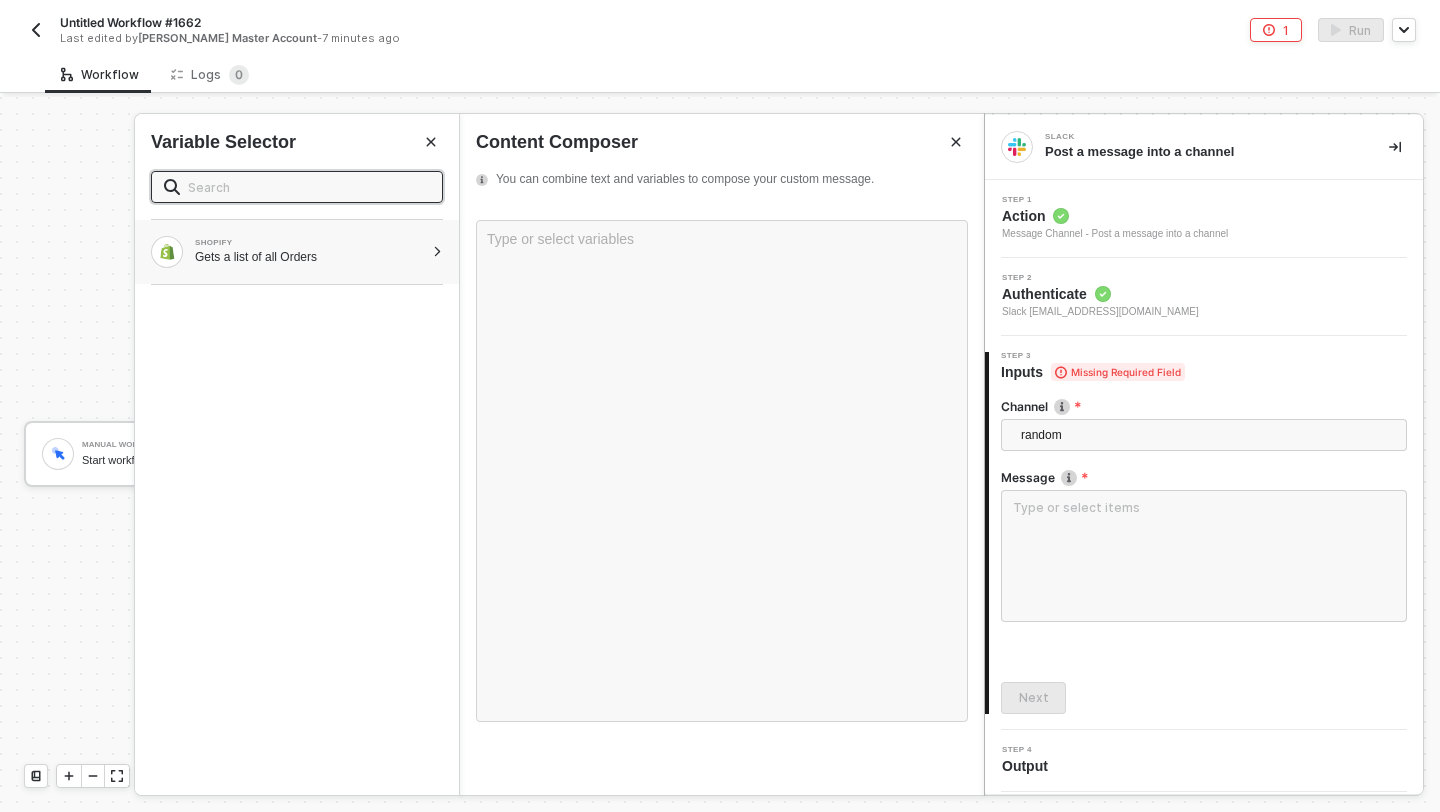 click at bounding box center (437, 252) 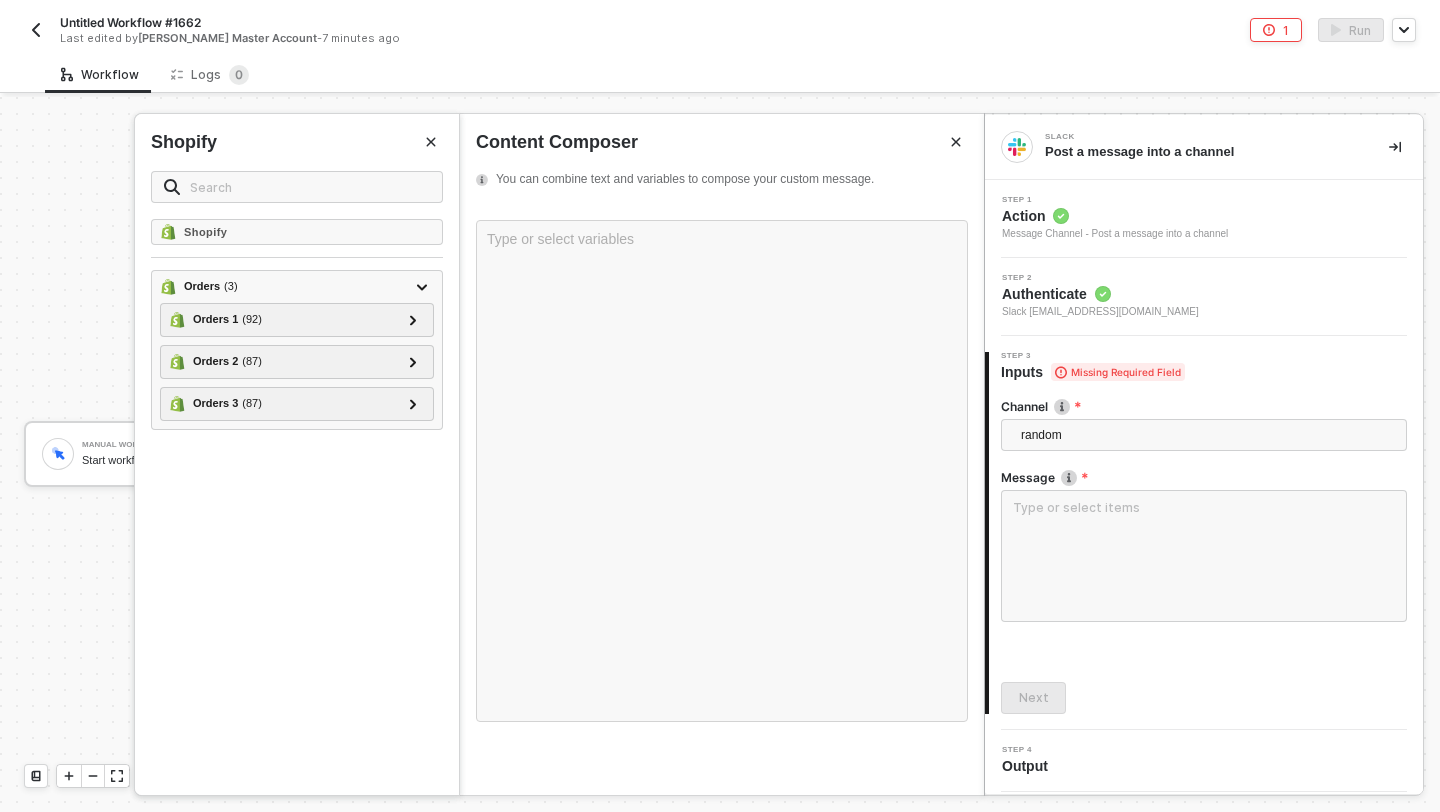 click on "Shopify" at bounding box center (297, 238) 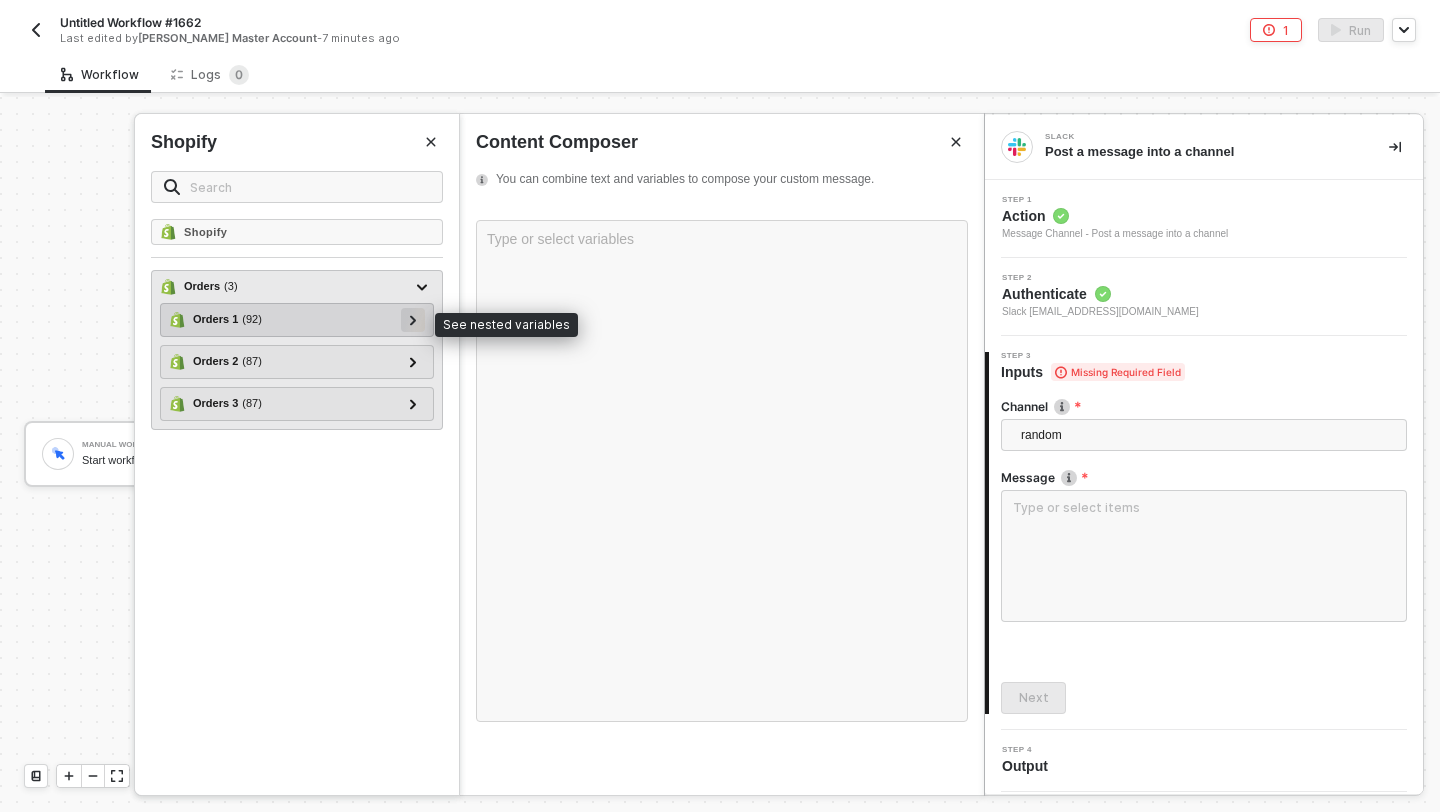 click 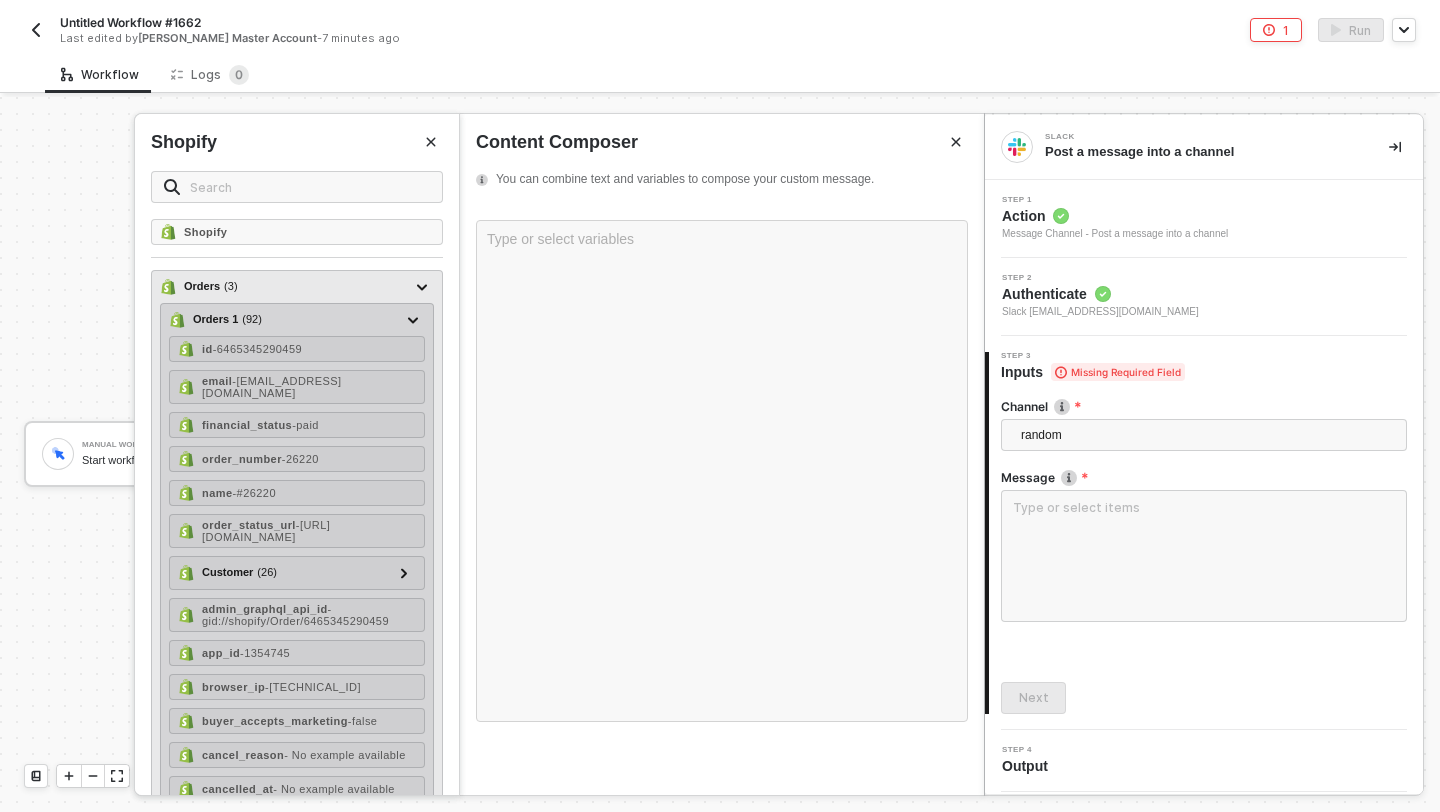 click on "id  -  6465345290459 email  -  michellemae+1@runalloy.com financial_status  -  paid order_number  -  26220 name  -  #26220 order_status_url  -  https://alloy-sandbox.myshopify.com/51231359143/orders/8bf6e170dccef01c6d8c69aa6a21473c/authenticate?key=86ba6e469966ce15c92bb28d2c6302fb Customer ( 26 ) id  -  6753158758619 email  -  michellemae+1@runalloy.com accepts_marketing  -  true created_at  -  2023-03-28T02:29:52-07:00 updated_at  -  2025-07-03T06:05:31-07:00 first_name  -  Michelle last_name  -  Mae orders_count  -  1 state  -  disabled total_spent  -  199.65 last_order_id  -  450789469 note  - No example available verified_email  -  true multipass_identifier  - No example available tax_exempt  -  false phone  - No example available tags  -  last_order_name  -  #1001 currency  -  USD accepts_marketing_updated_at  -  2005-06-12T11:57:11-04:00 marketing_opt_in_level  -  admin_graphql_api_id  -  gid://shopify/Customer/6753158758619 Default Address ( 17 ) id  -  207119551 customer_id  -  207119551 first_name KY" at bounding box center [297, 2040] 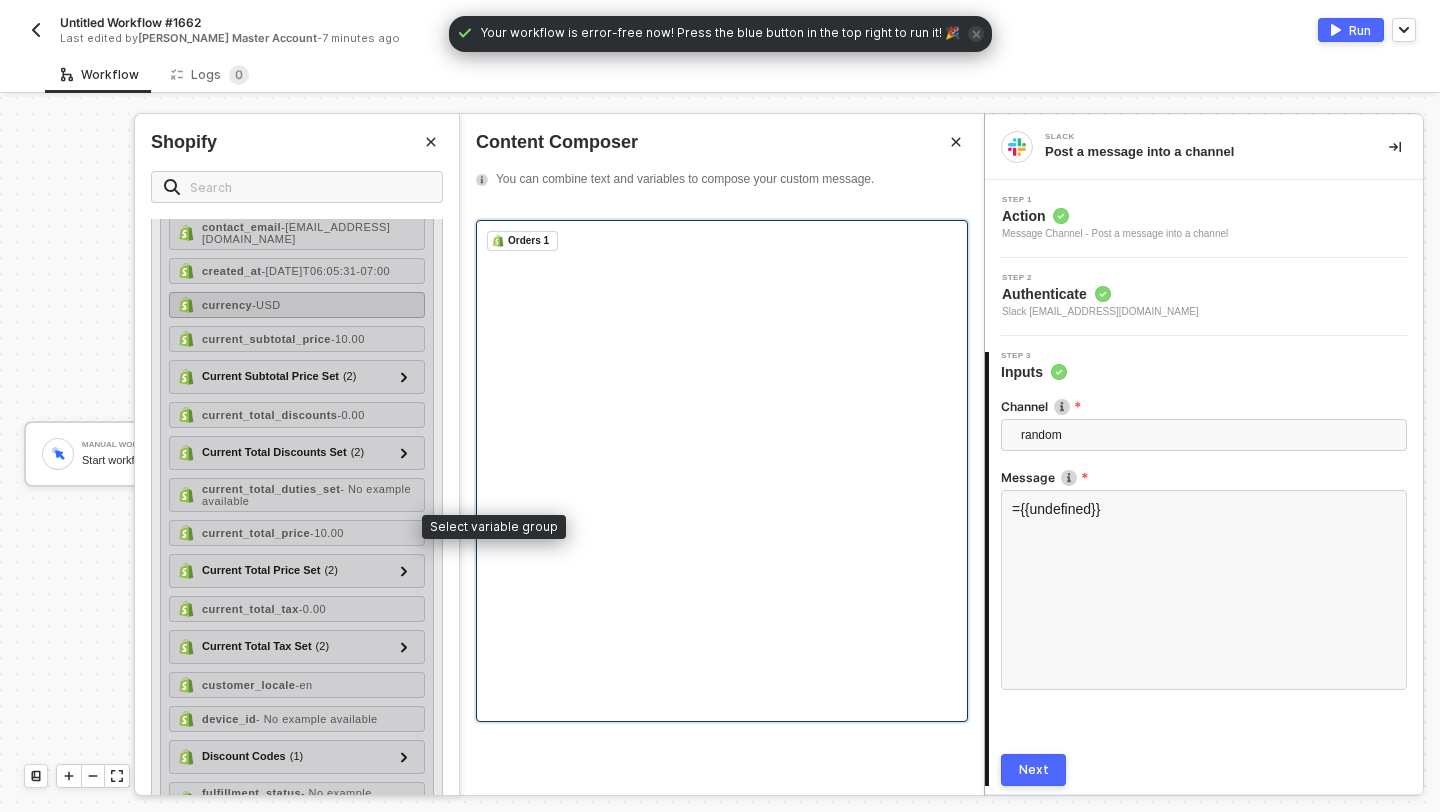 scroll, scrollTop: 628, scrollLeft: 0, axis: vertical 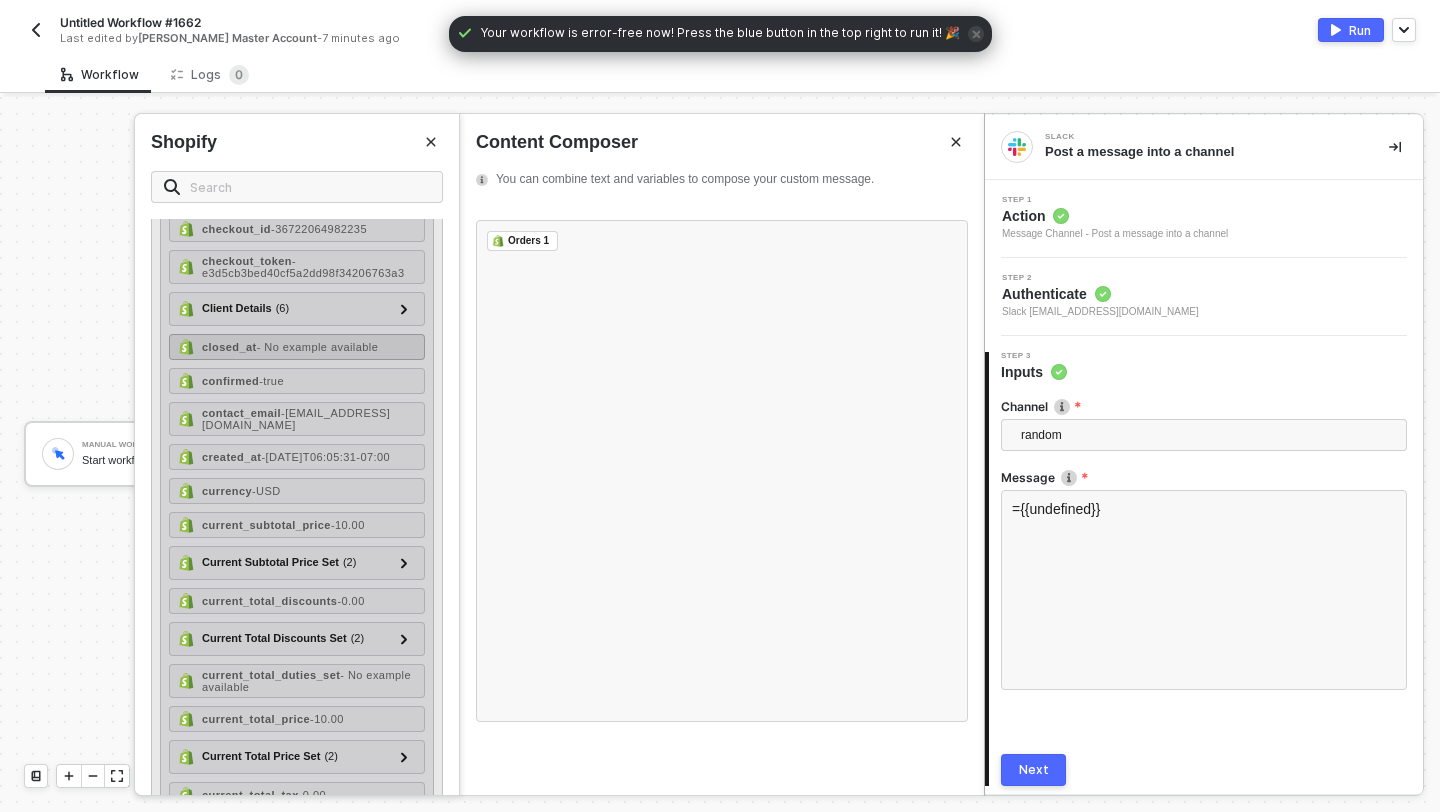 click on "- No example available" at bounding box center [318, 347] 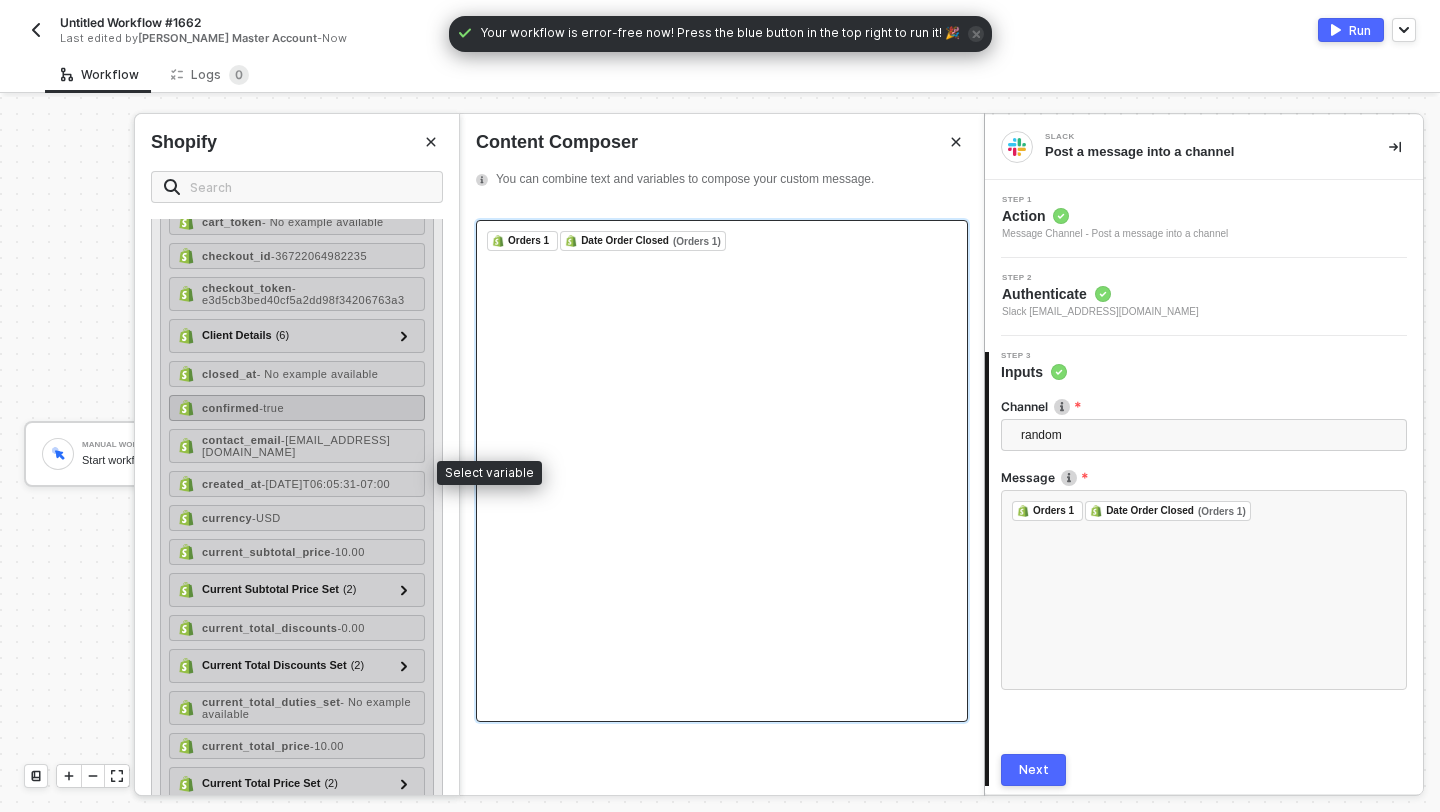 scroll, scrollTop: 599, scrollLeft: 0, axis: vertical 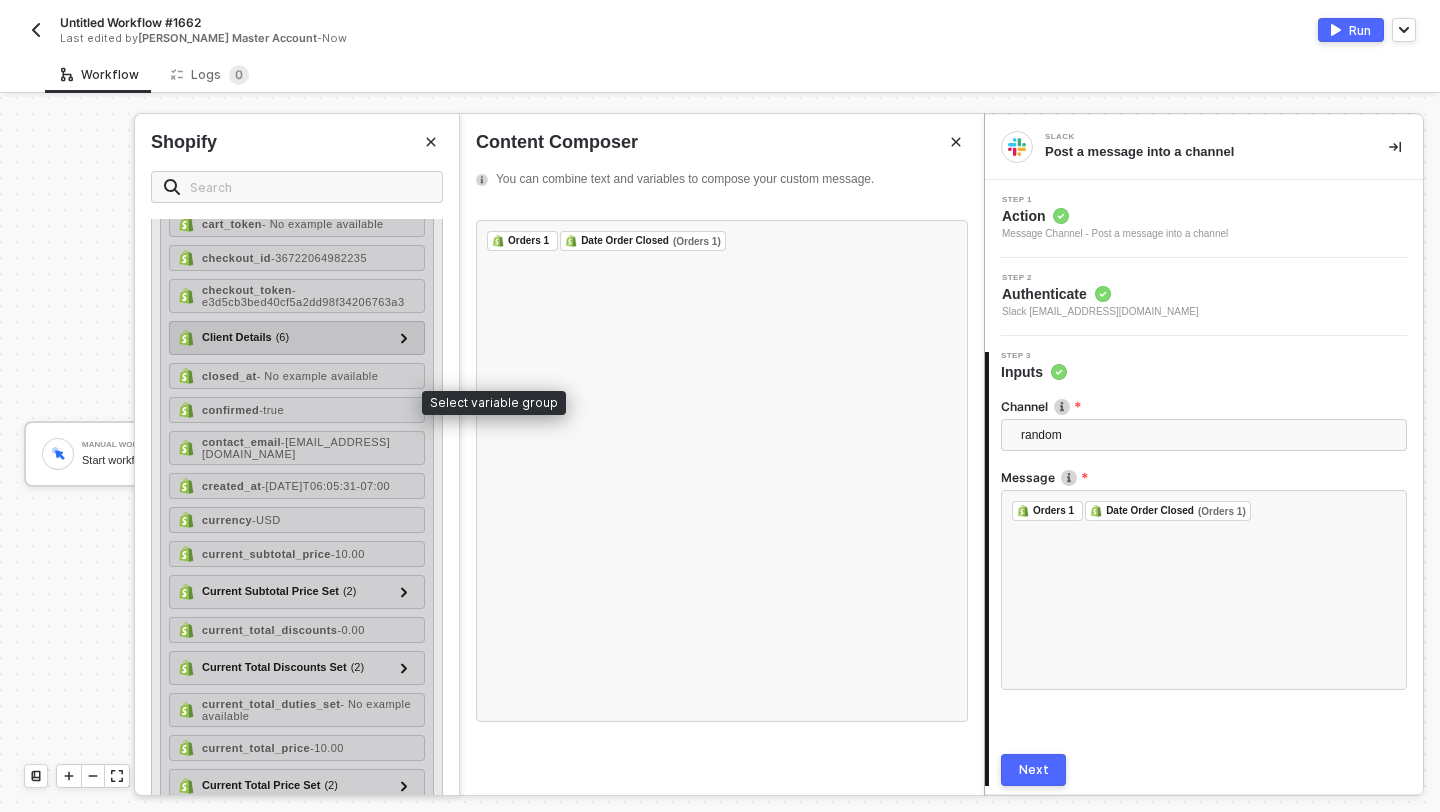 click on "Client Details ( 6 )" at bounding box center [285, 338] 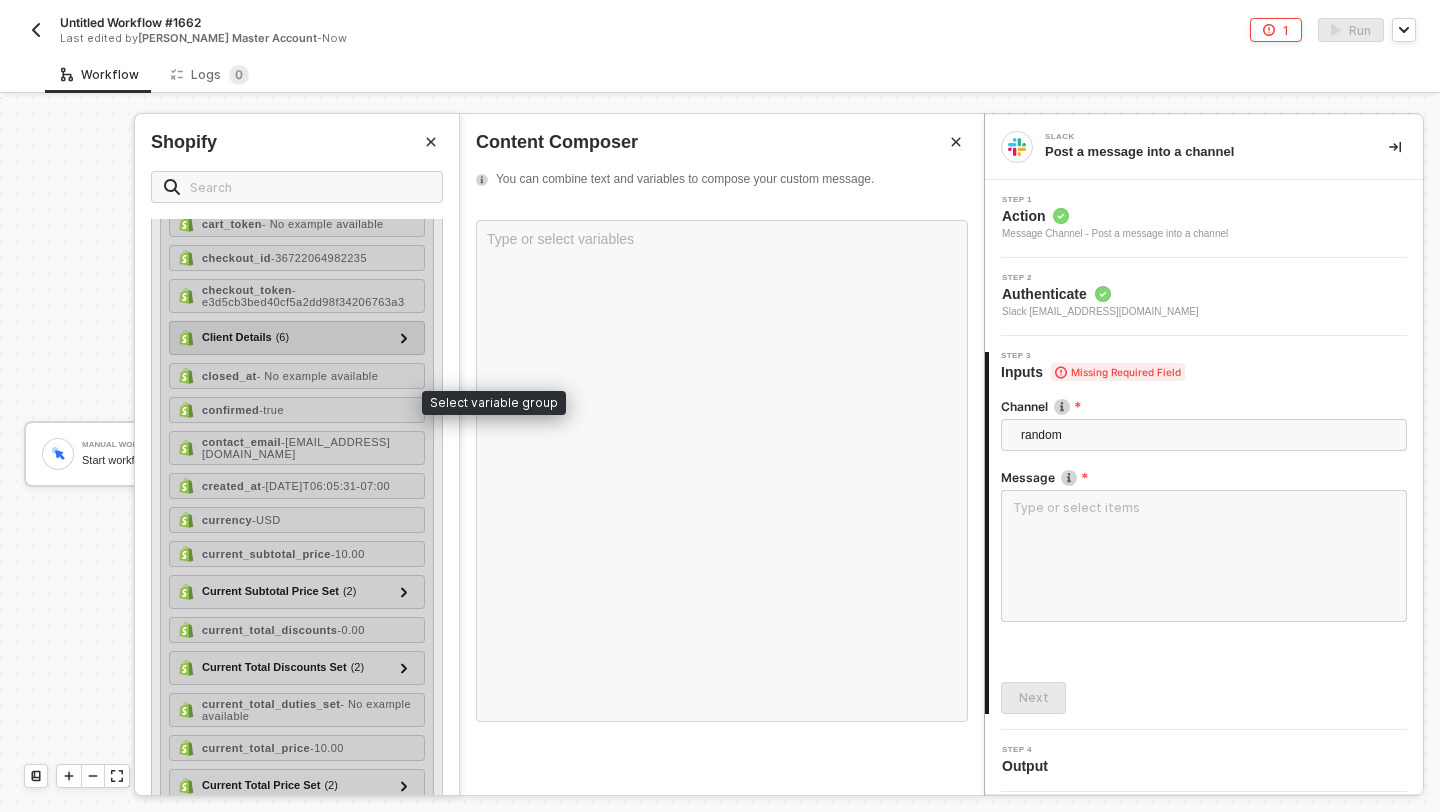 click on "Client Details ( 6 )" at bounding box center (285, 338) 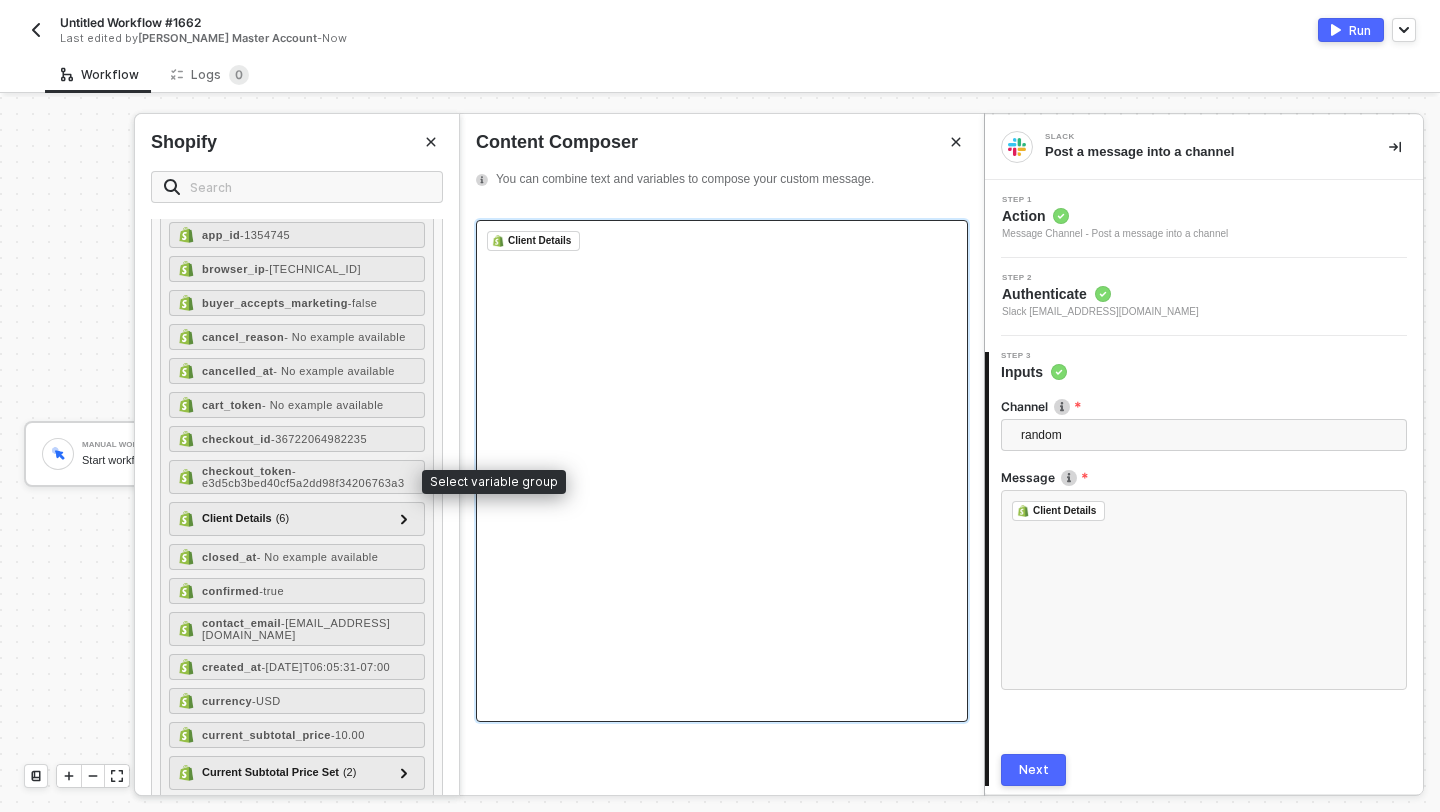 scroll, scrollTop: 404, scrollLeft: 0, axis: vertical 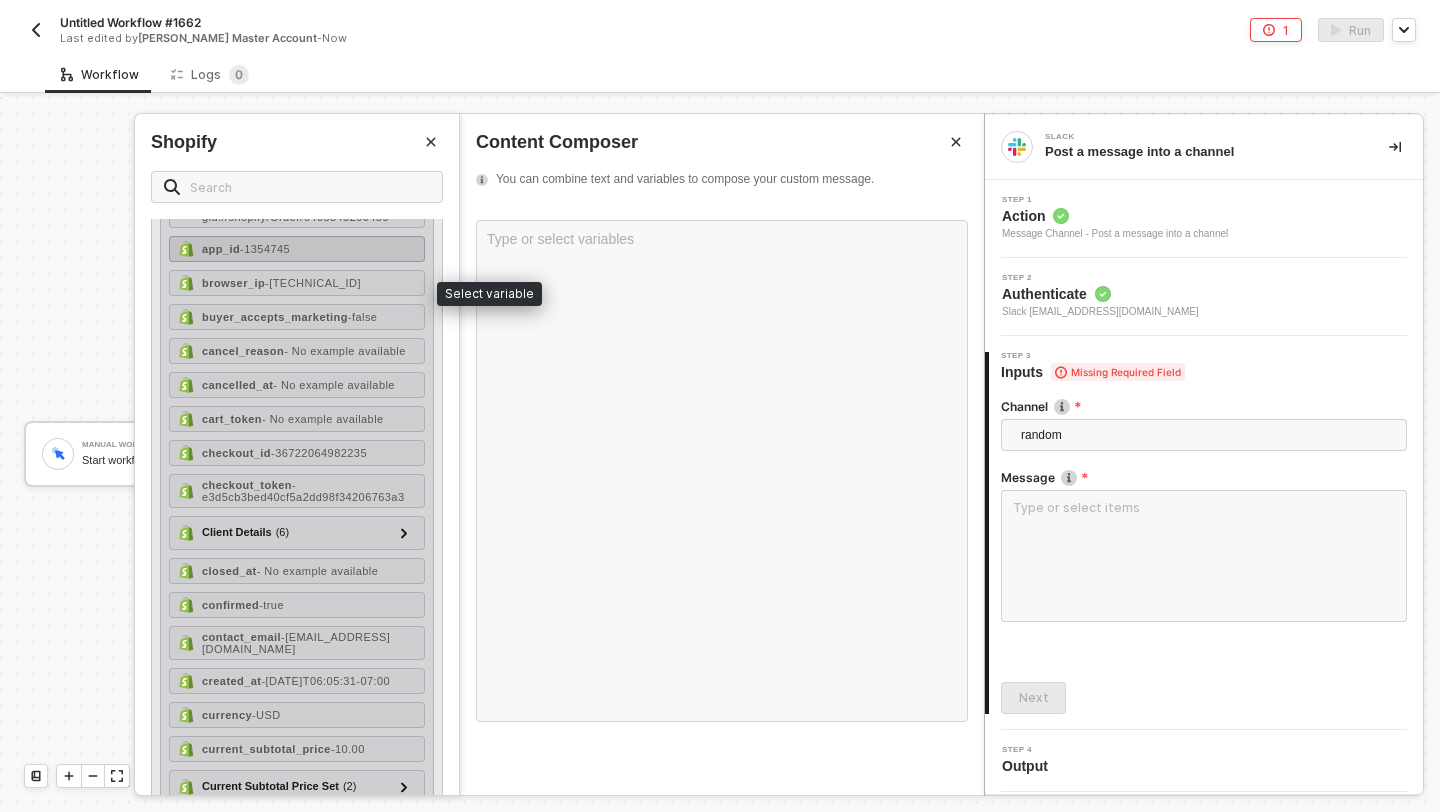 click on "app_id  -  1354745" at bounding box center [297, 249] 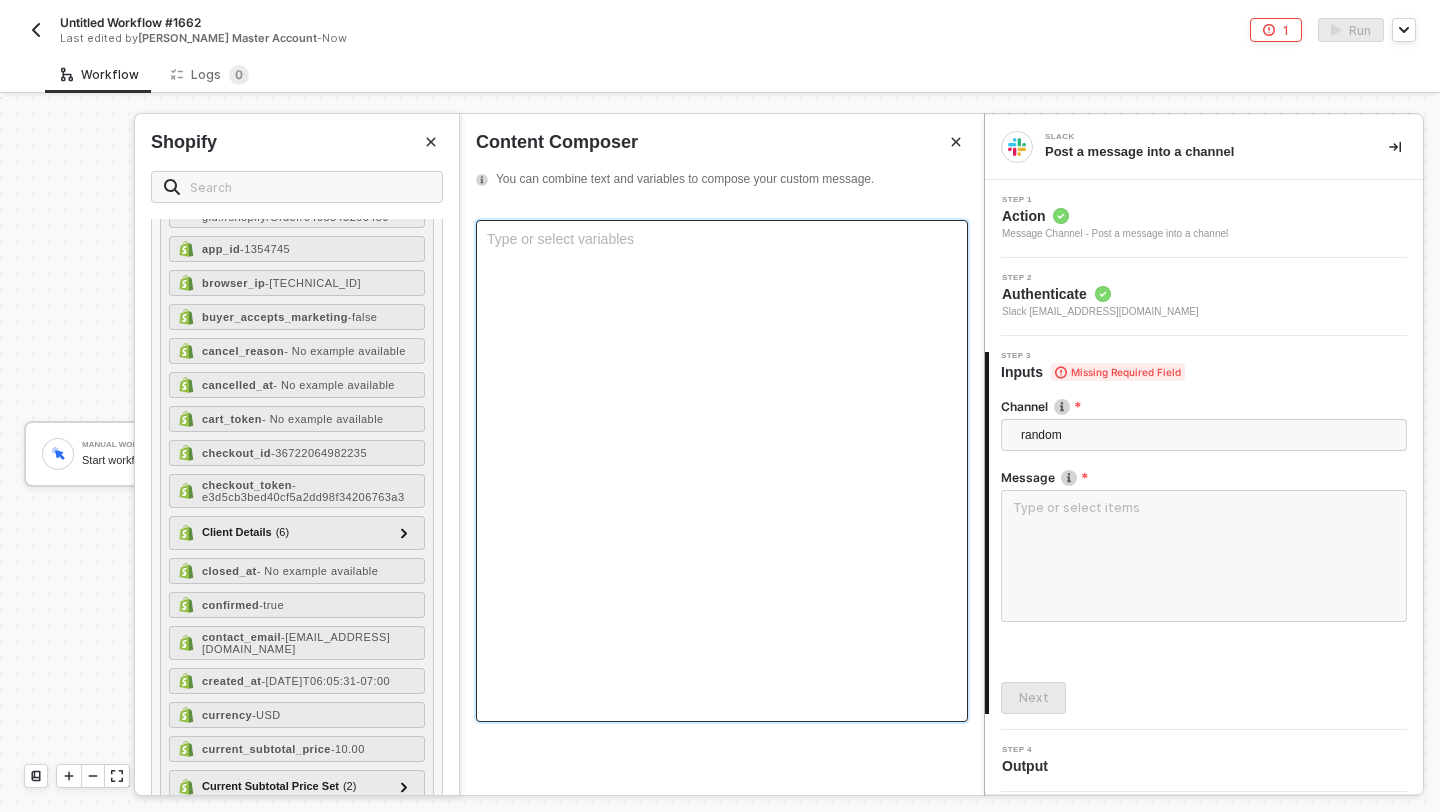 type 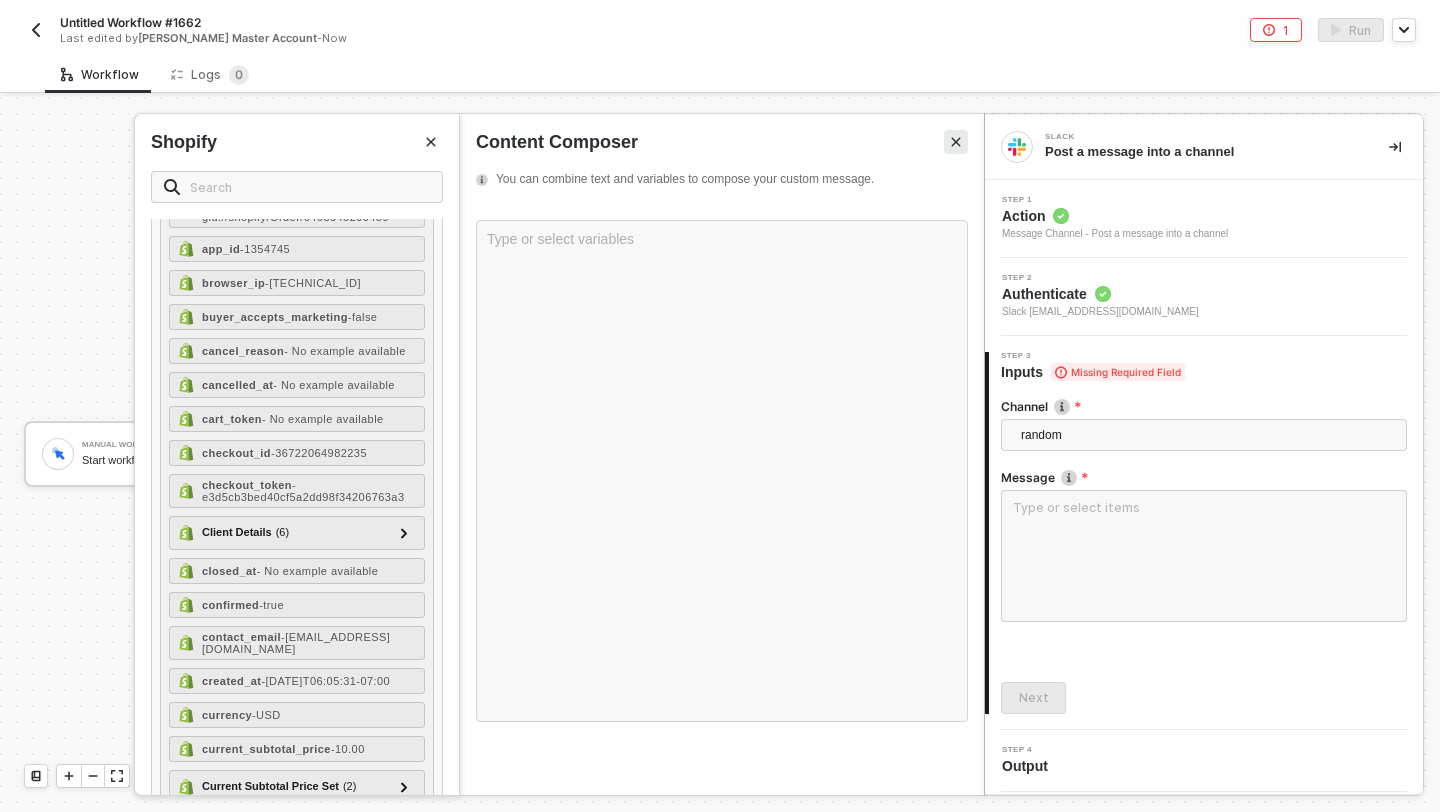 click at bounding box center (956, 142) 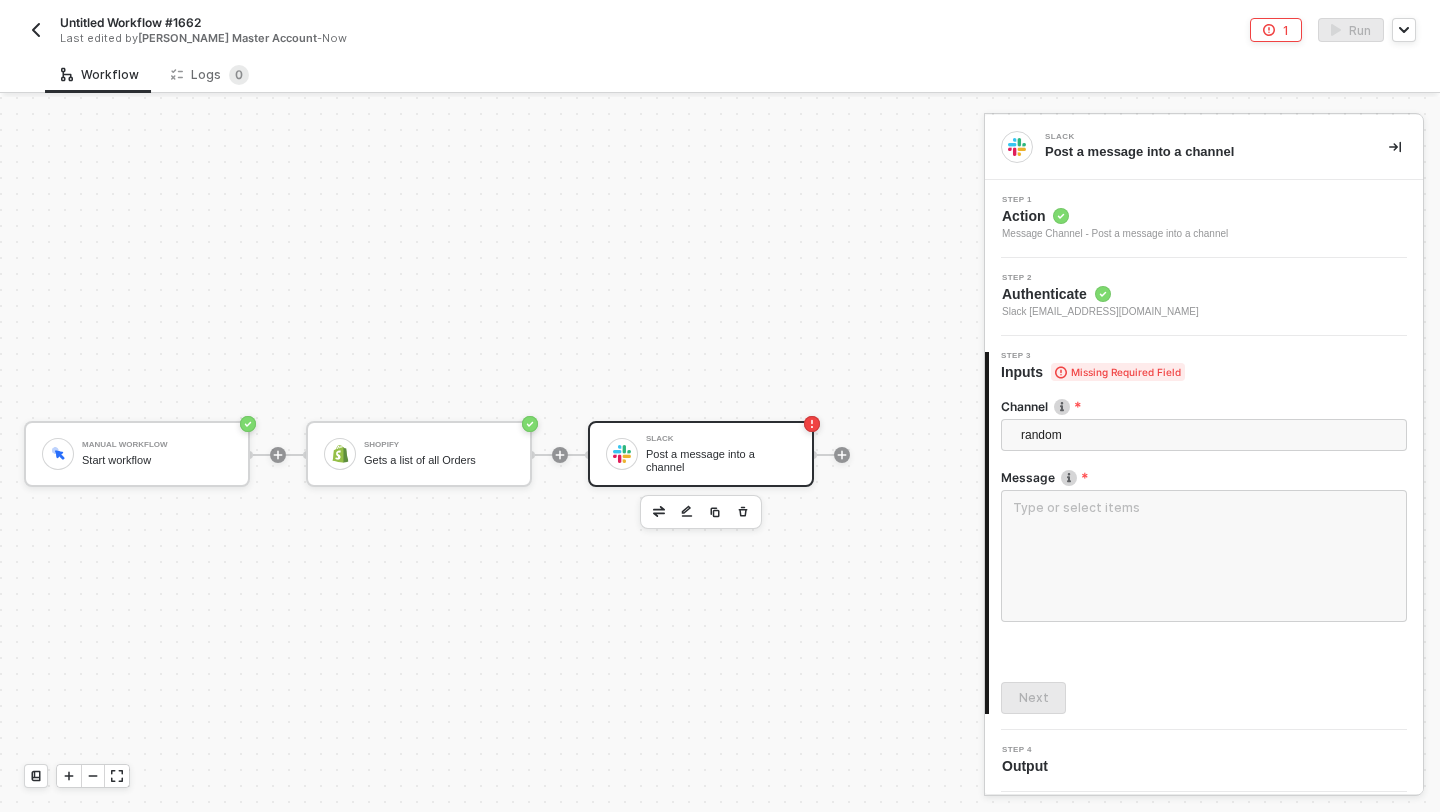 click on "Manual Workflow Start workflow Shopify Gets a list of all Orders Slack Post a message into a channel" at bounding box center (487, 454) 